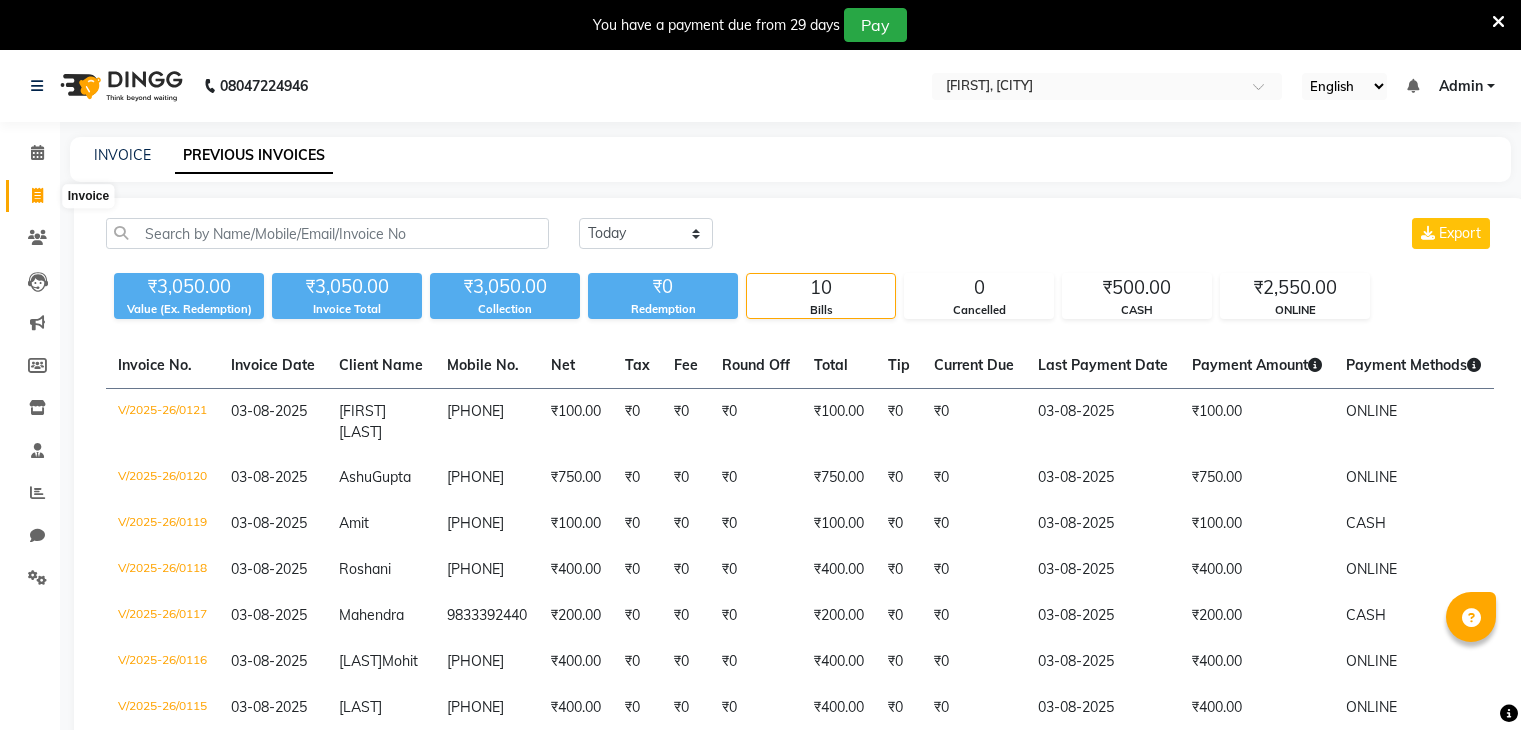 scroll, scrollTop: 0, scrollLeft: 0, axis: both 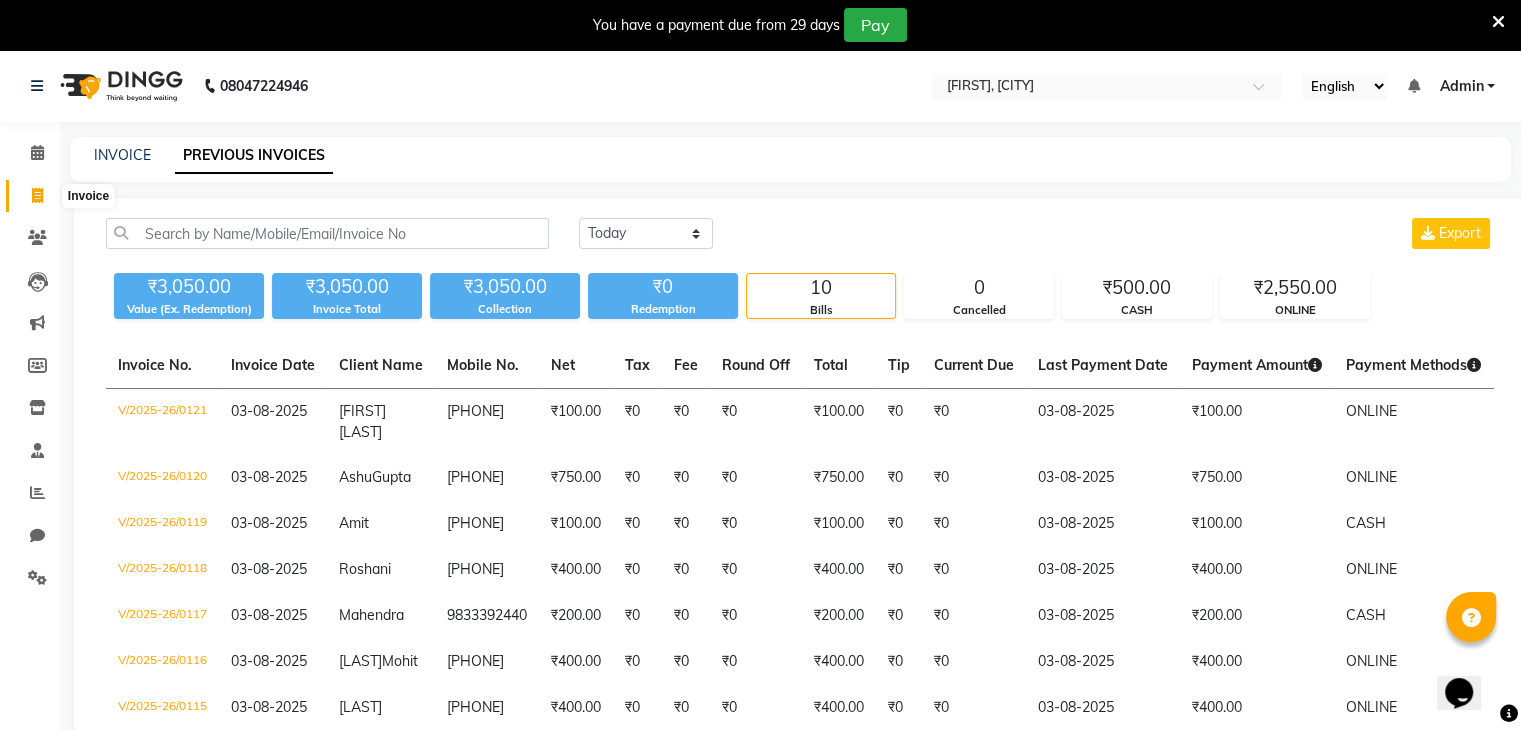 click 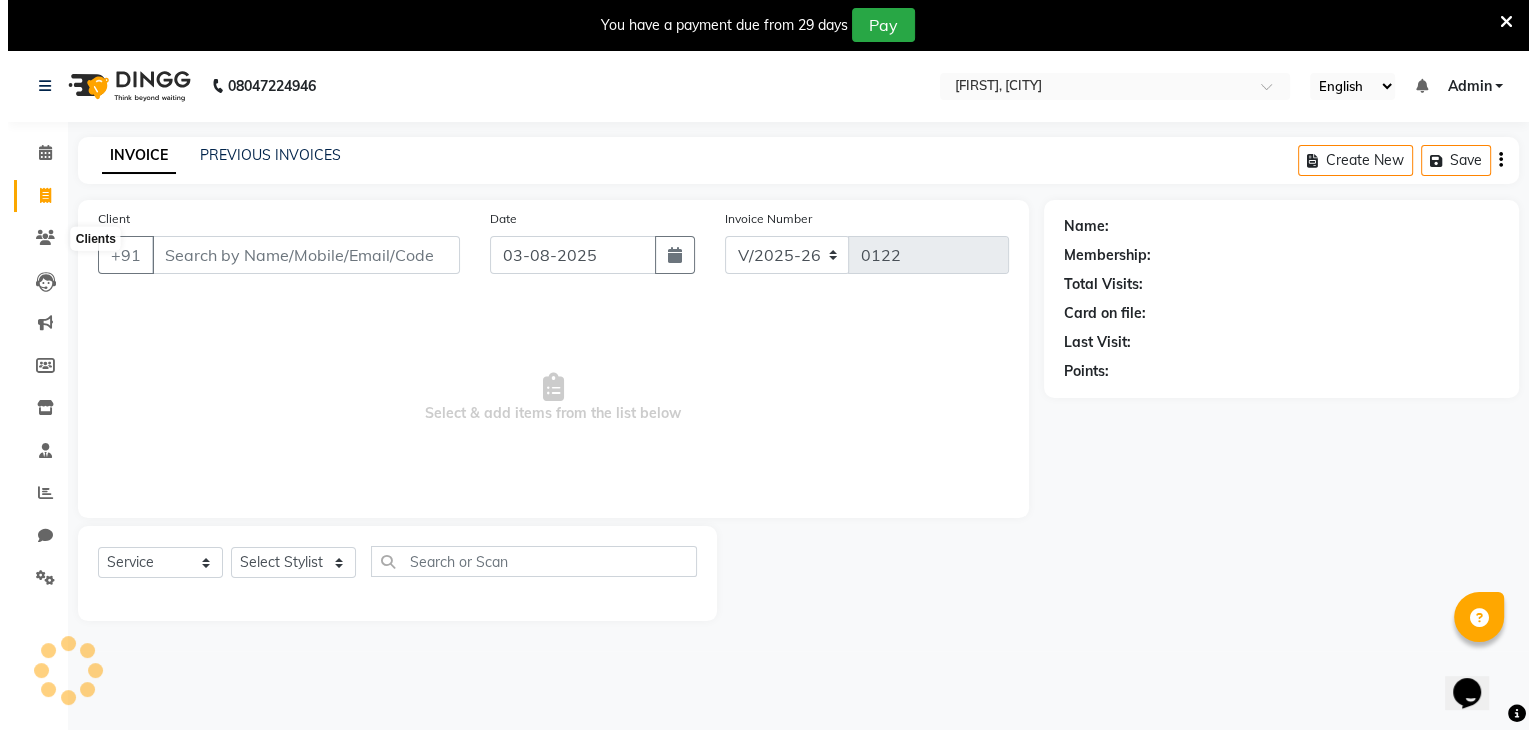 scroll, scrollTop: 50, scrollLeft: 0, axis: vertical 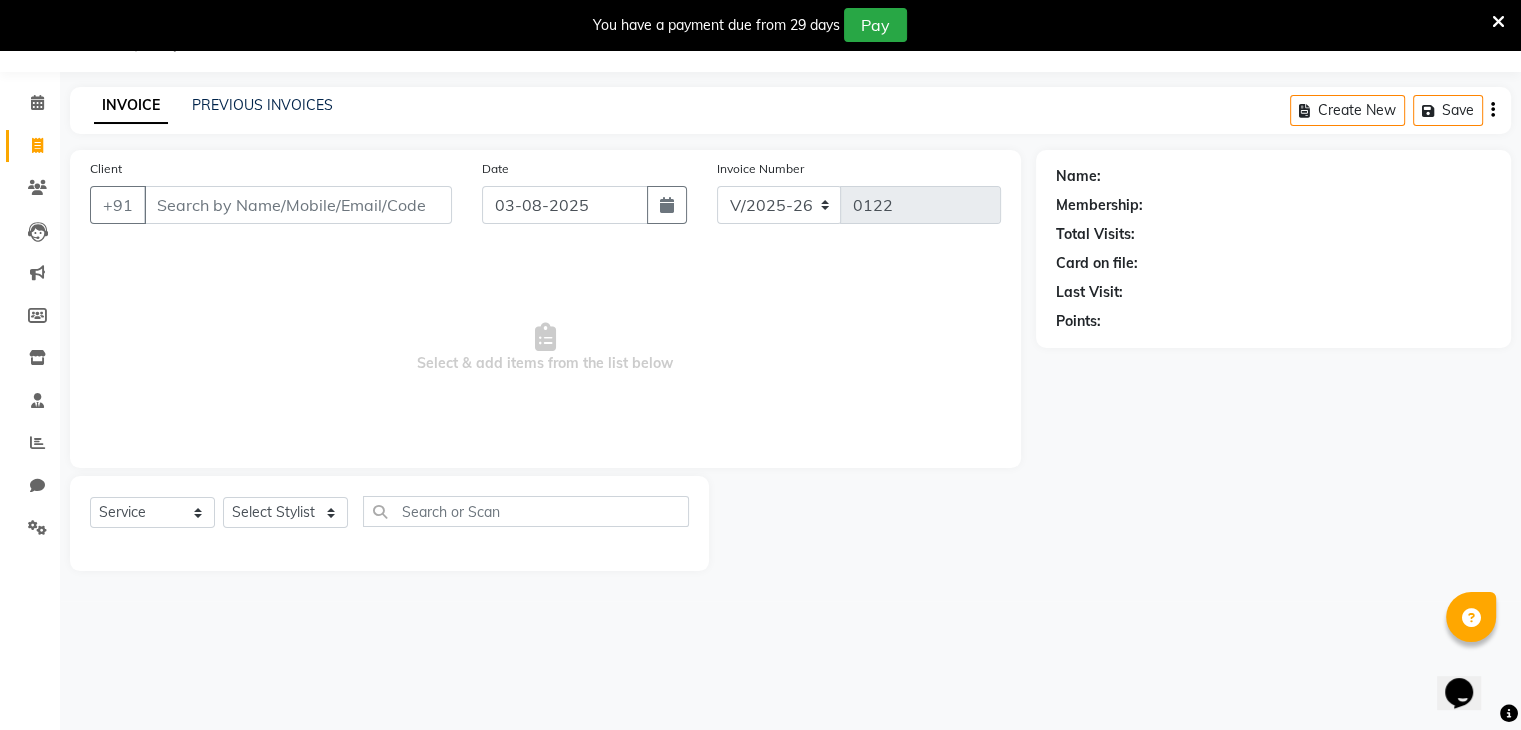 click on "Client" at bounding box center [298, 205] 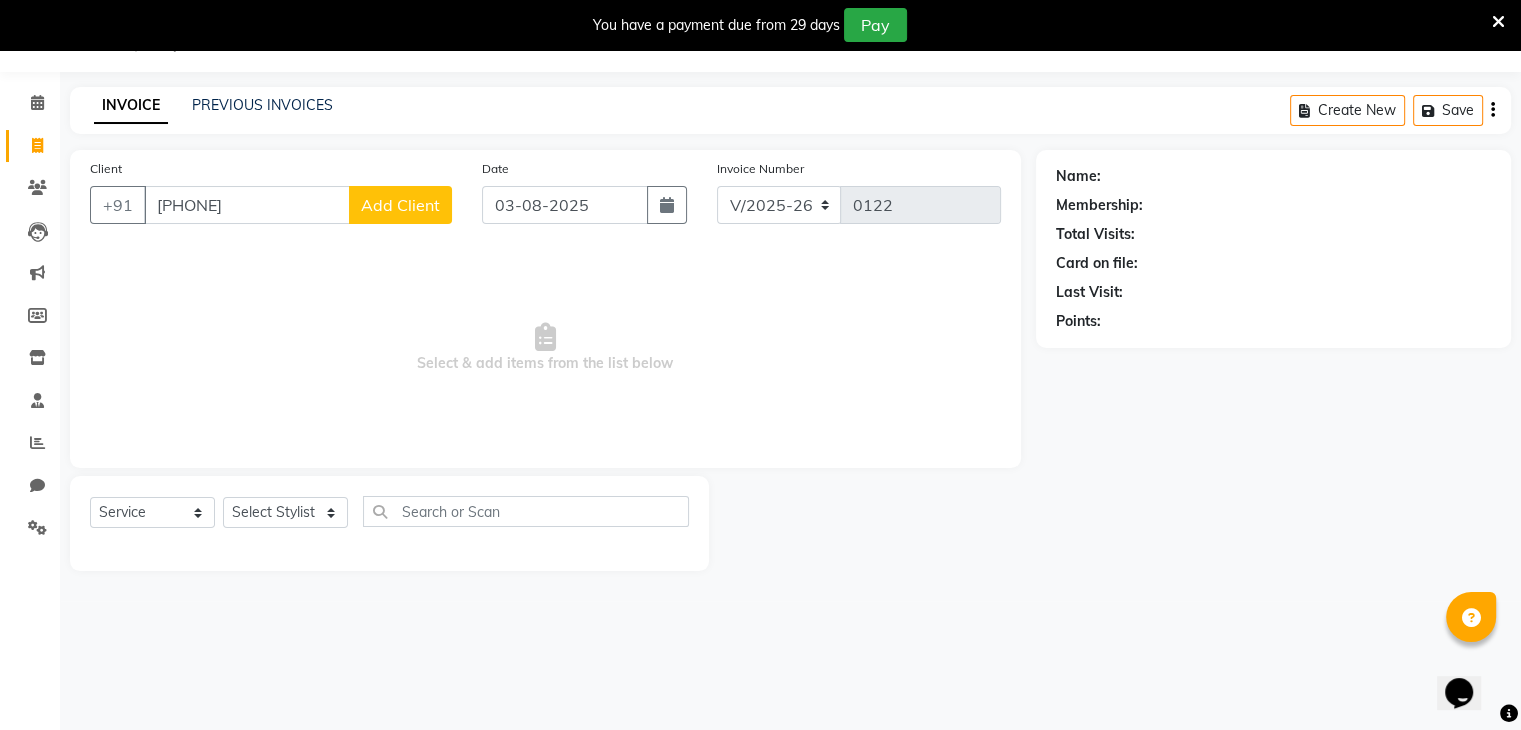 type on "[PHONE]" 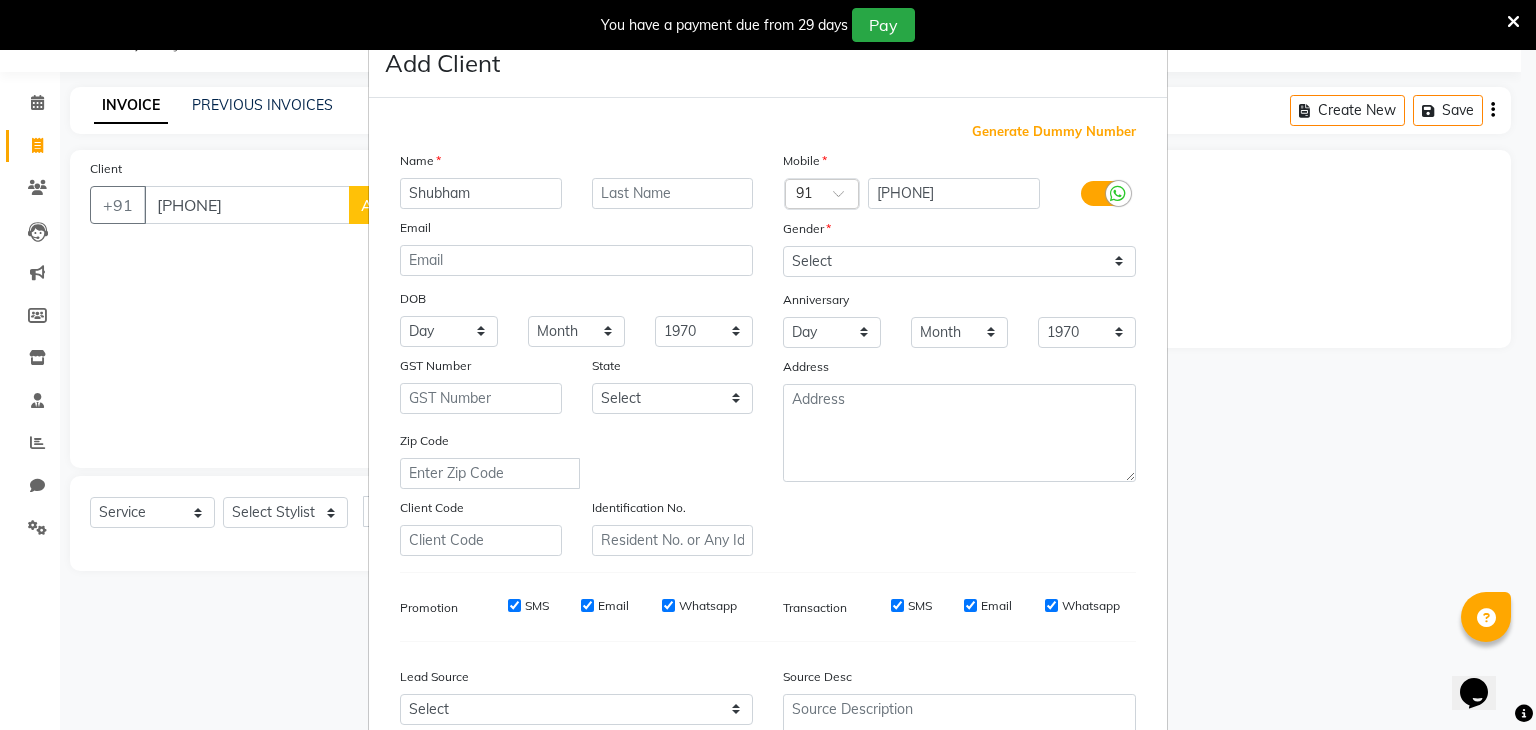type on "Shubham" 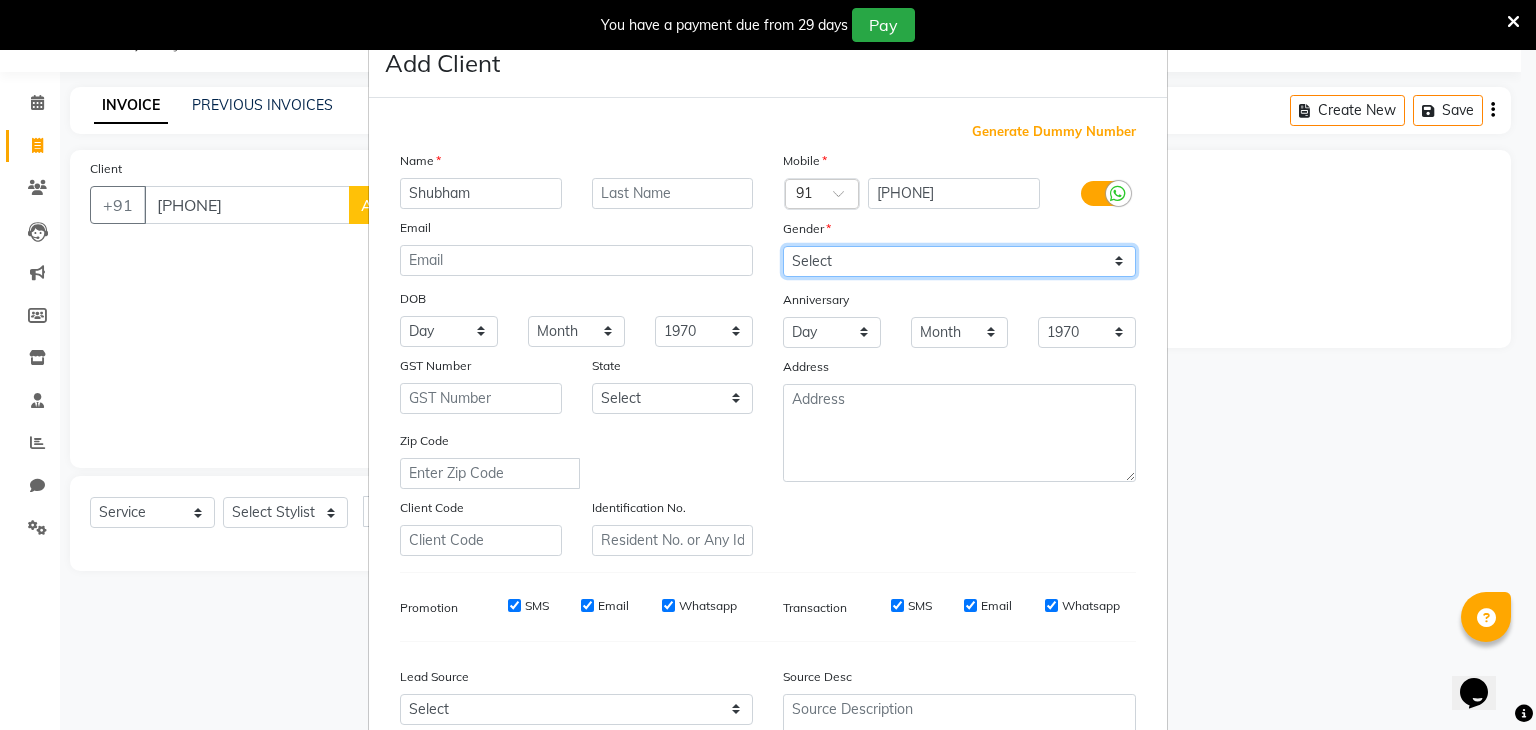 click on "Select Male Female Other Prefer Not To Say" at bounding box center (959, 261) 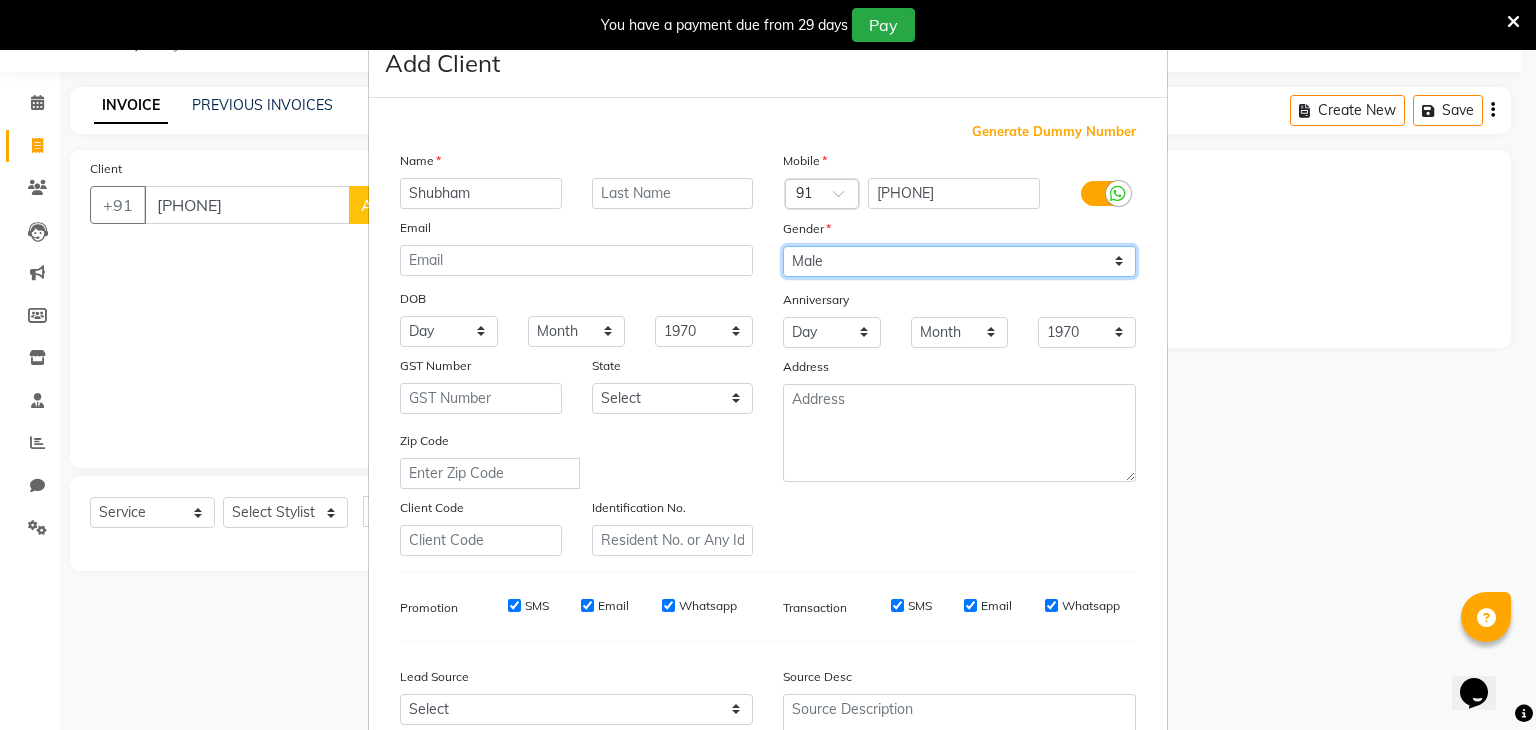 click on "Select Male Female Other Prefer Not To Say" at bounding box center [959, 261] 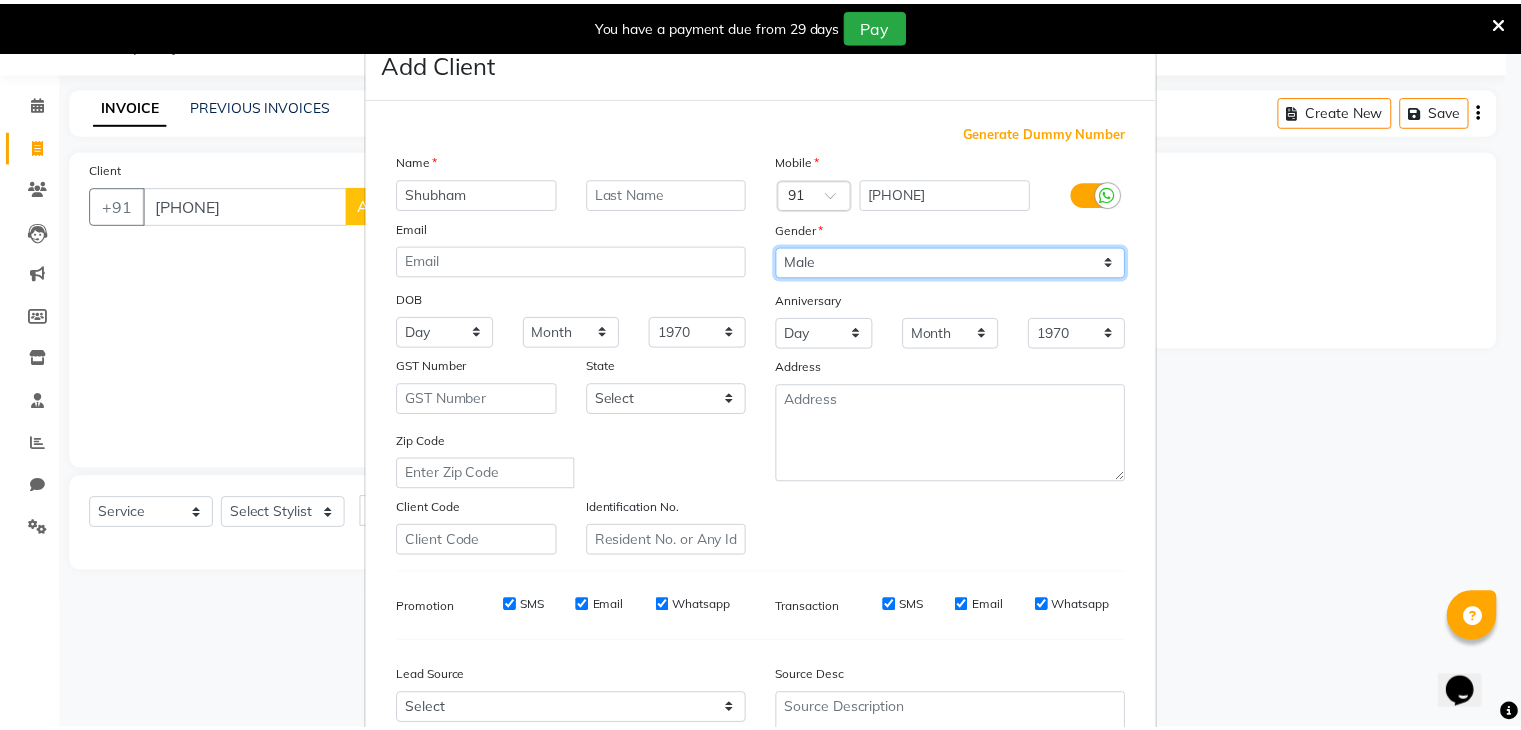scroll, scrollTop: 203, scrollLeft: 0, axis: vertical 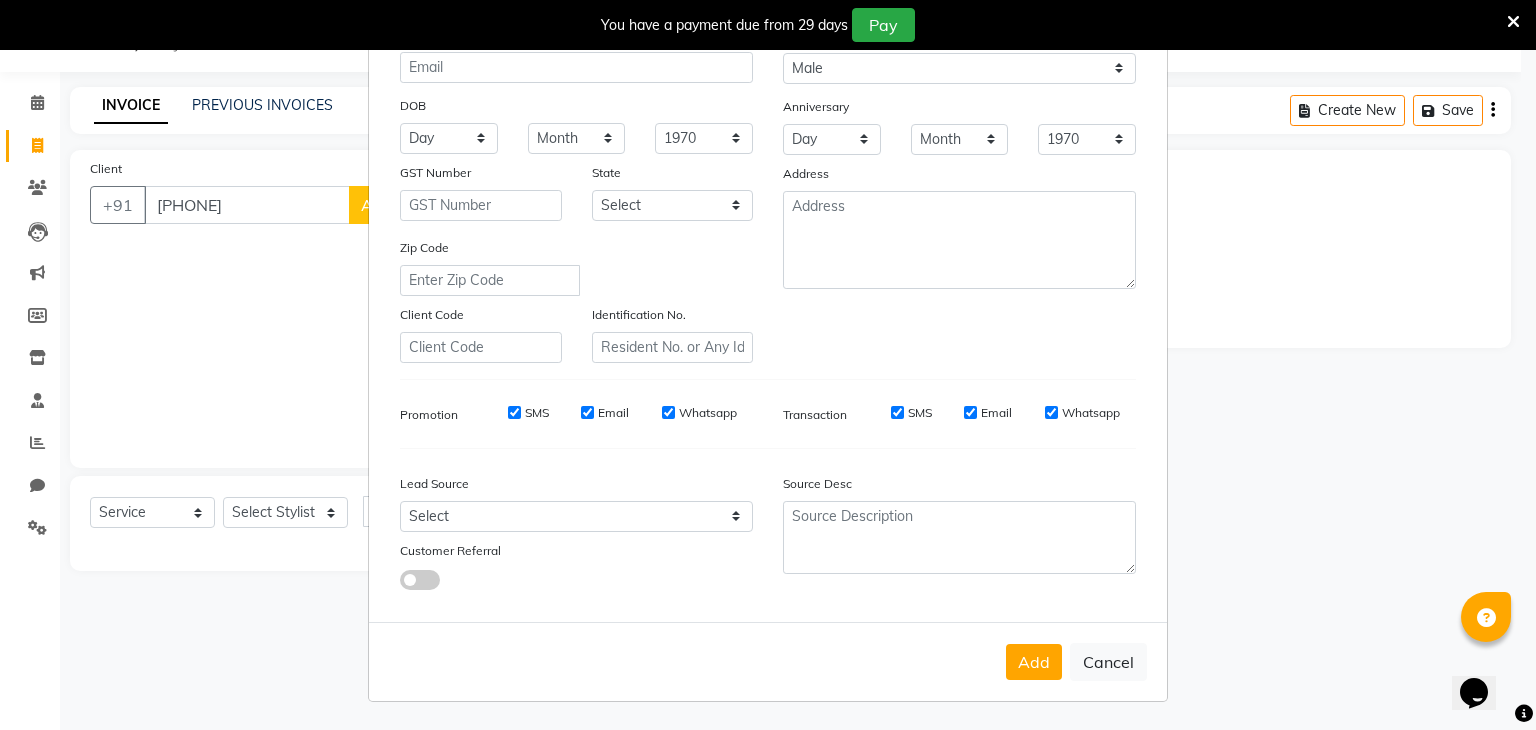 click on "Add   Cancel" at bounding box center (768, 661) 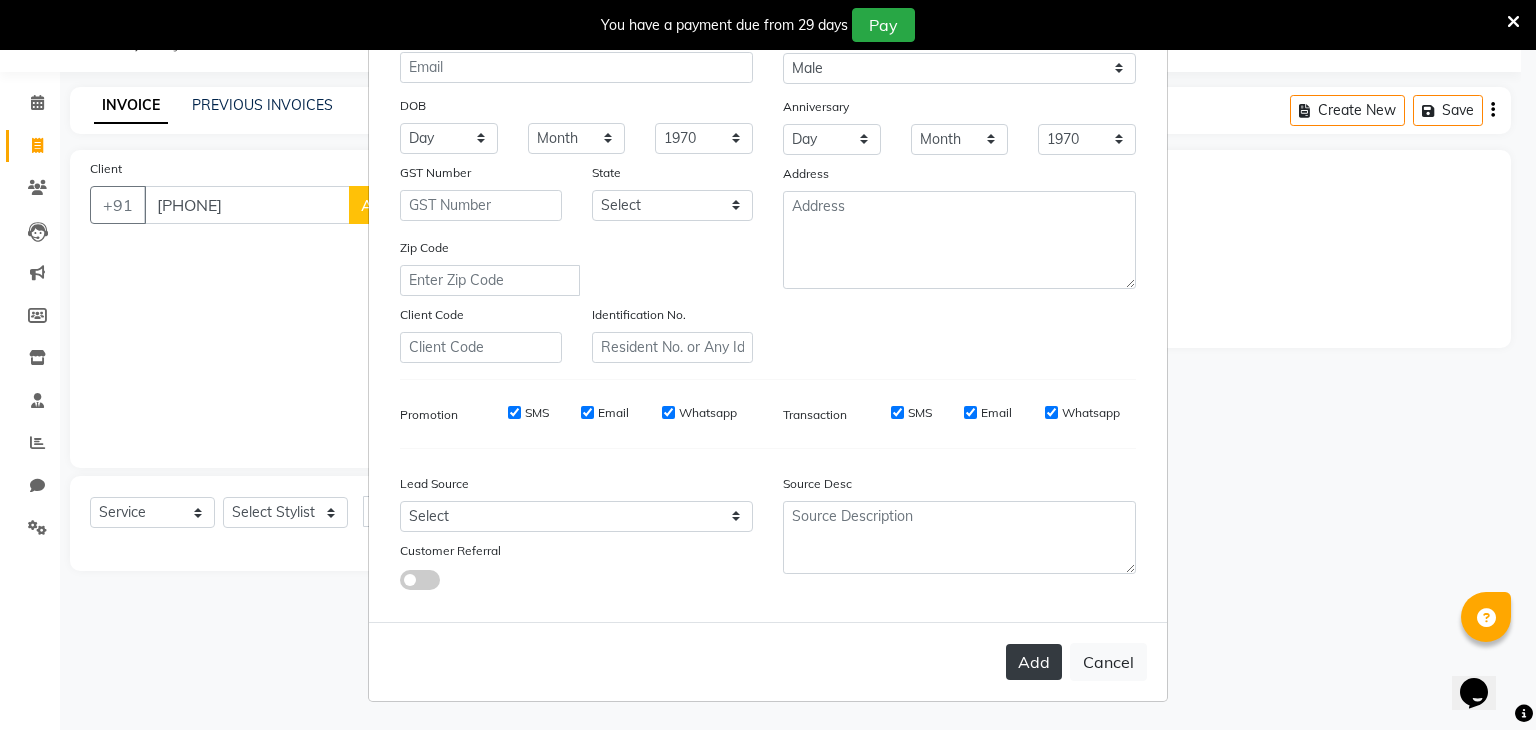 click on "Add" at bounding box center [1034, 662] 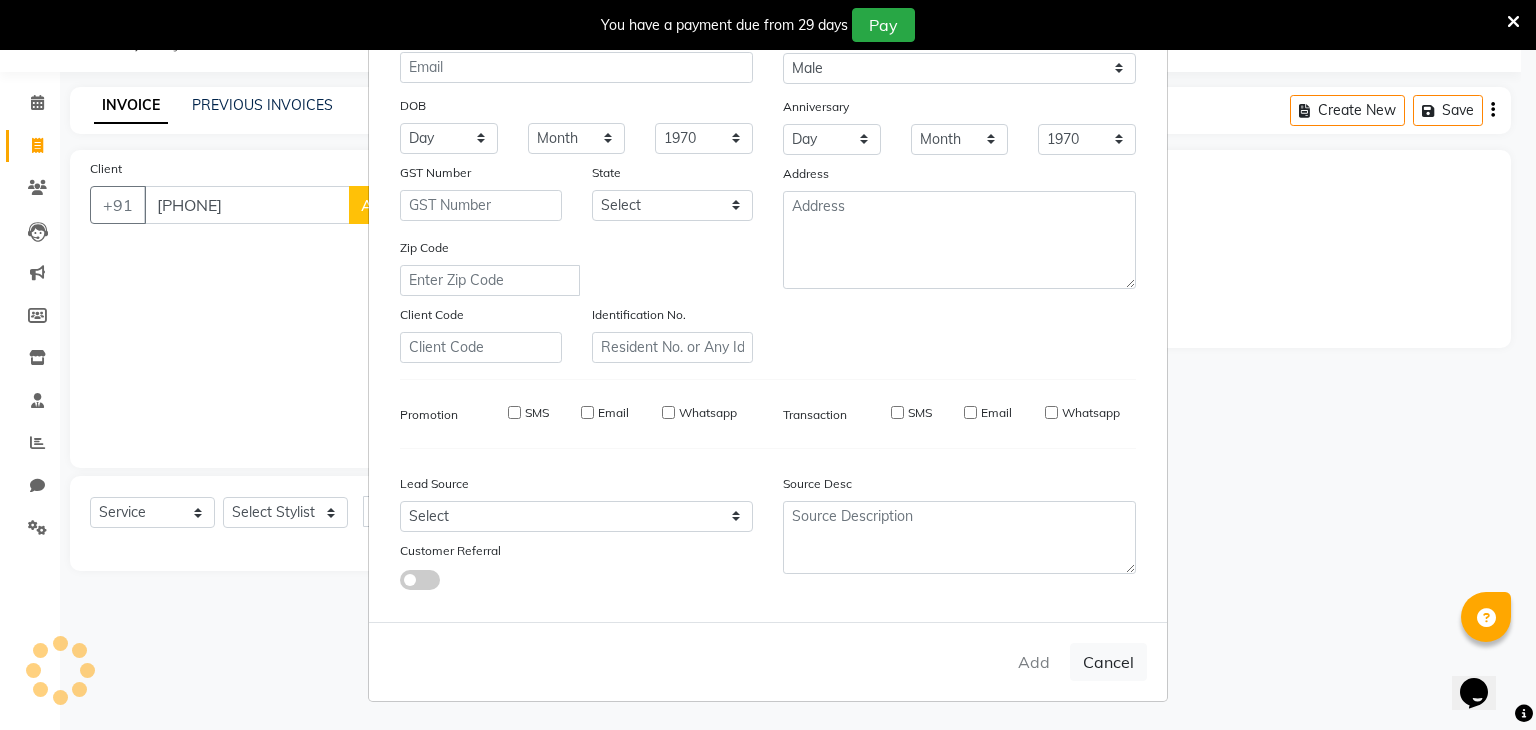 type 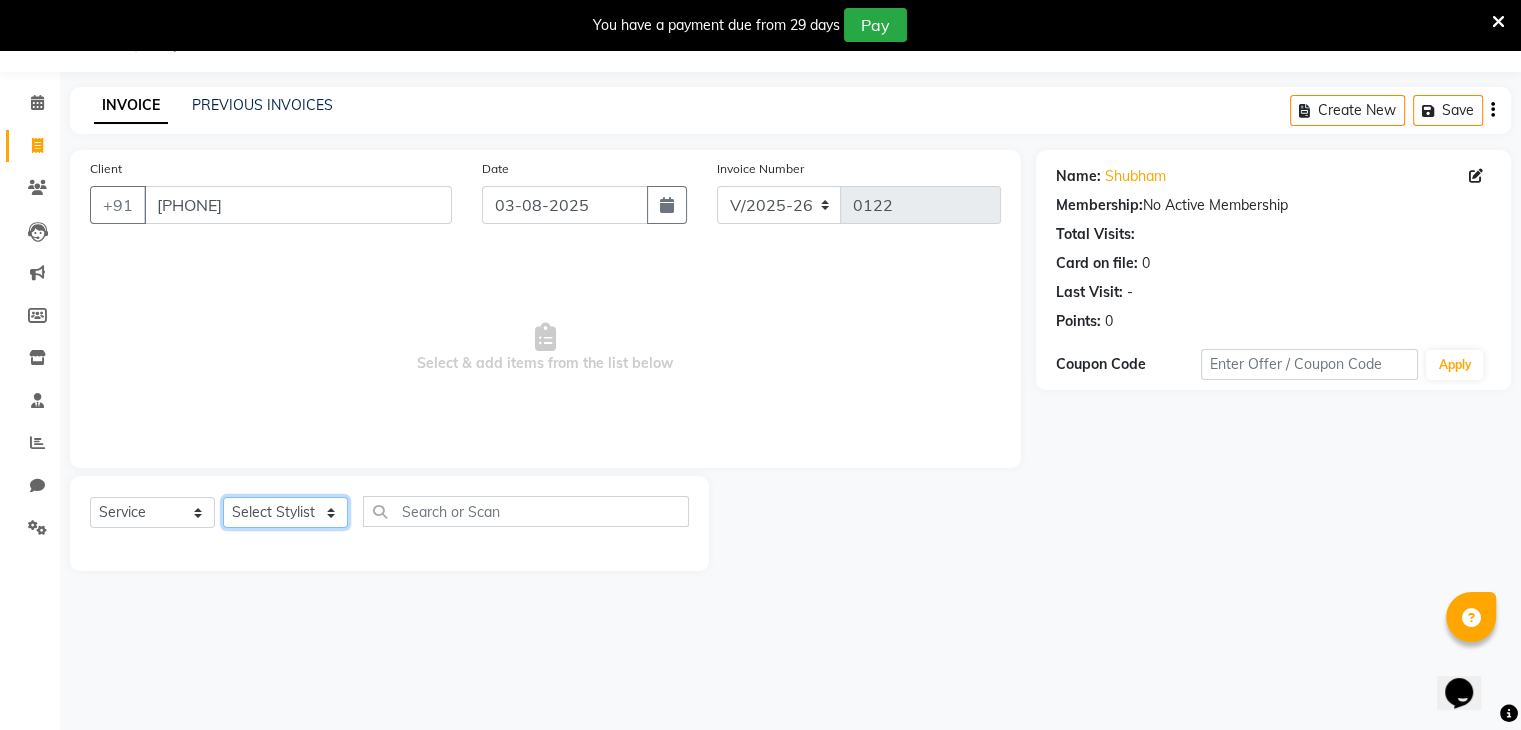 click on "Select Stylist deepa Lucky nadeem Riya Sameer Shivam Tas bina Uzair Vinita" 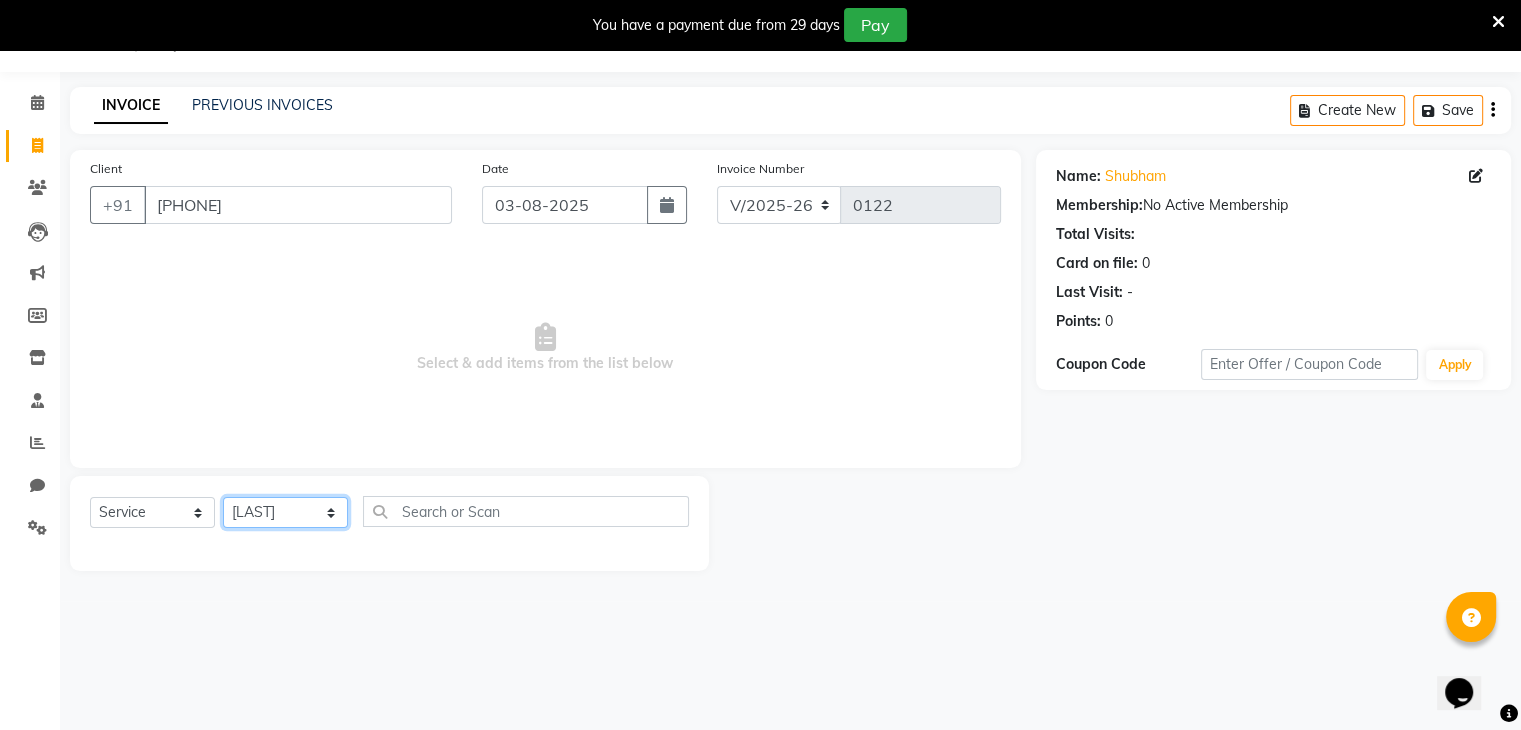 click on "Select Stylist deepa Lucky nadeem Riya Sameer Shivam Tas bina Uzair Vinita" 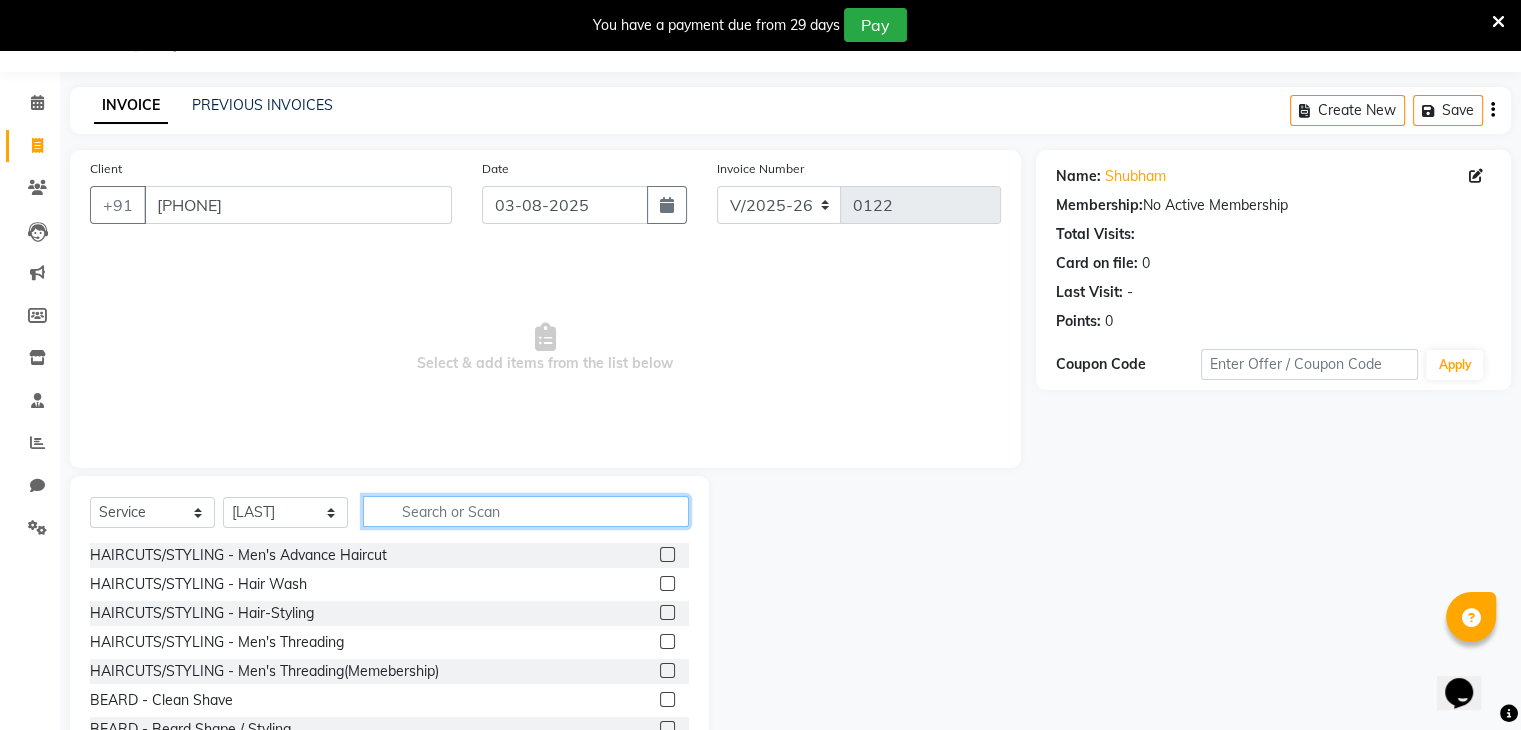 click 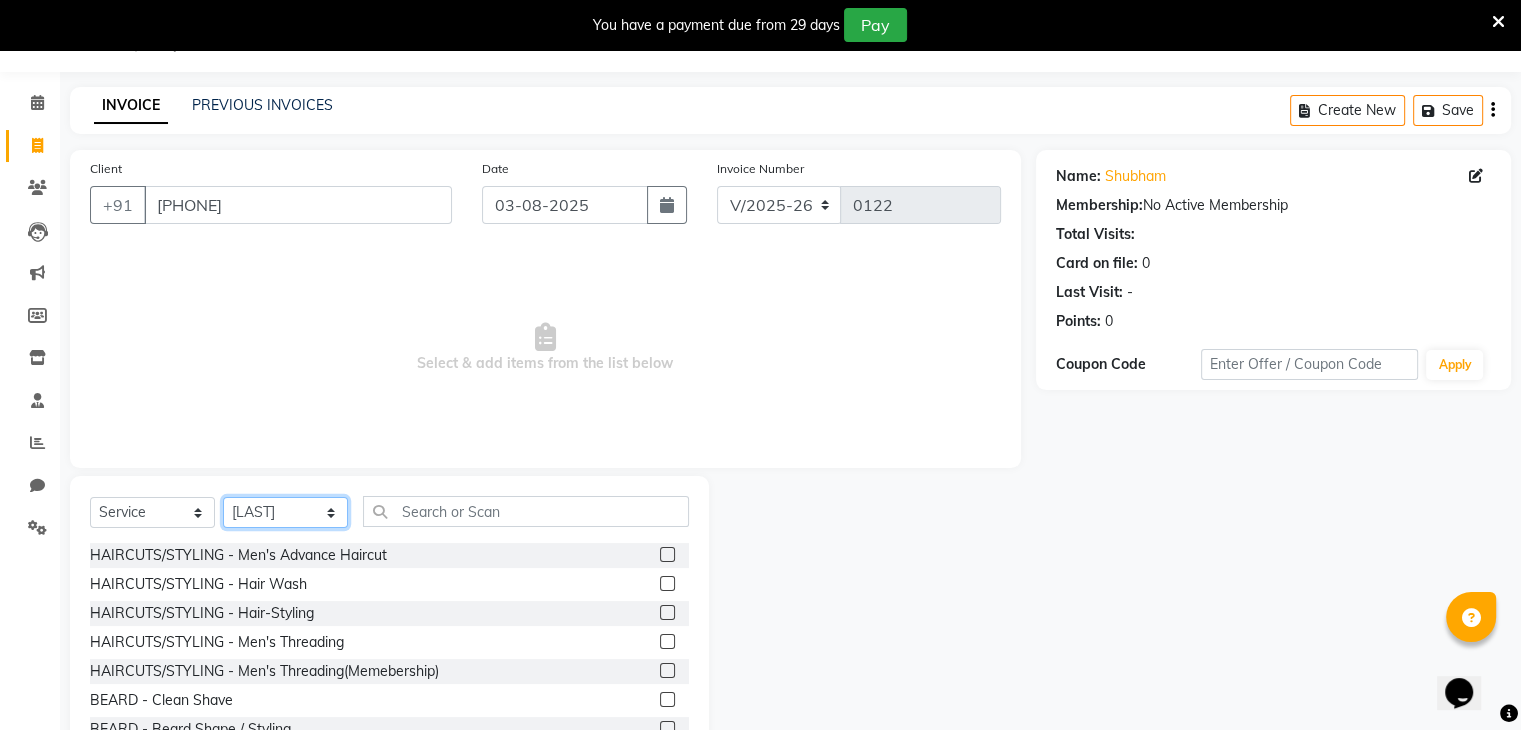 click on "Select Stylist deepa Lucky nadeem Riya Sameer Shivam Tas bina Uzair Vinita" 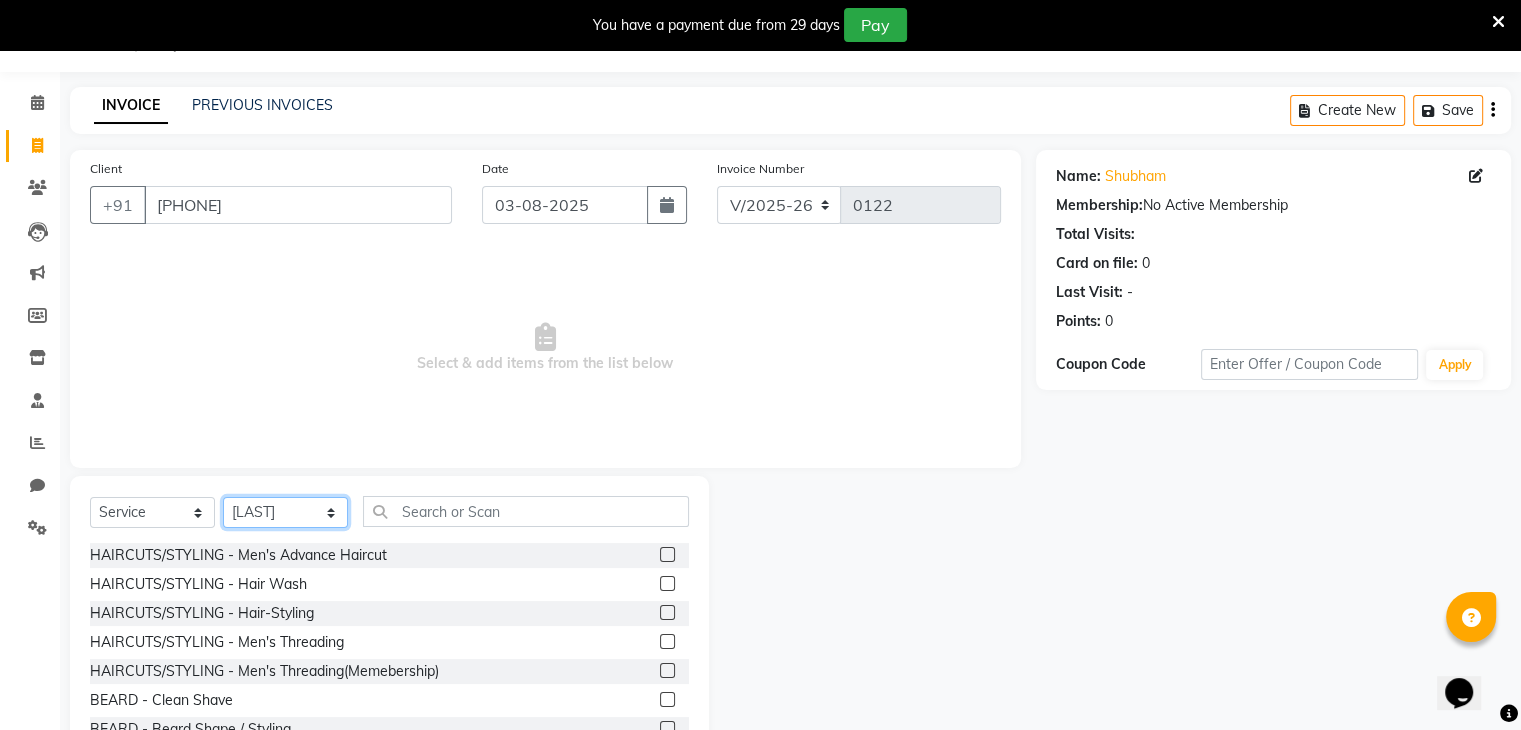 select on "81970" 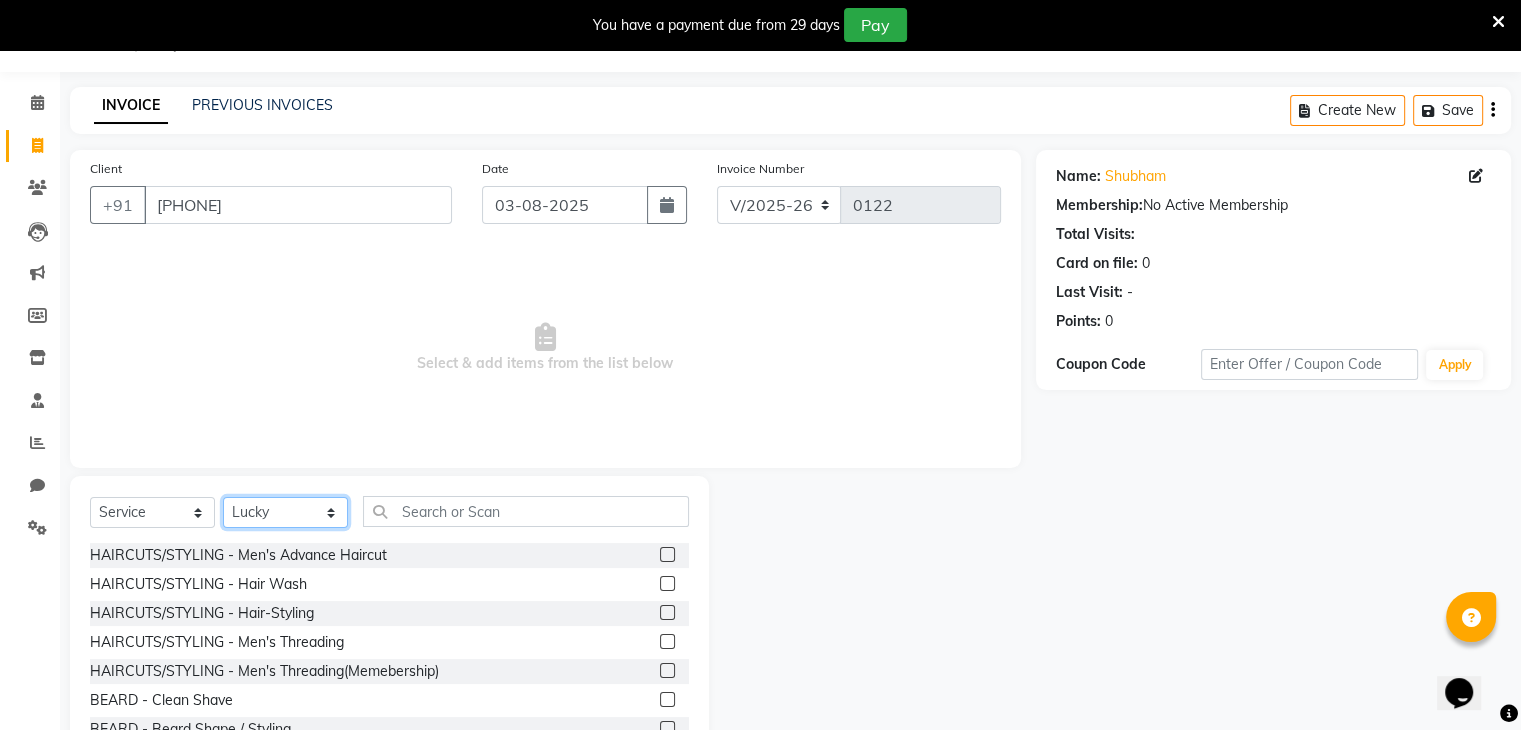 click on "Select Stylist deepa Lucky nadeem Riya Sameer Shivam Tas bina Uzair Vinita" 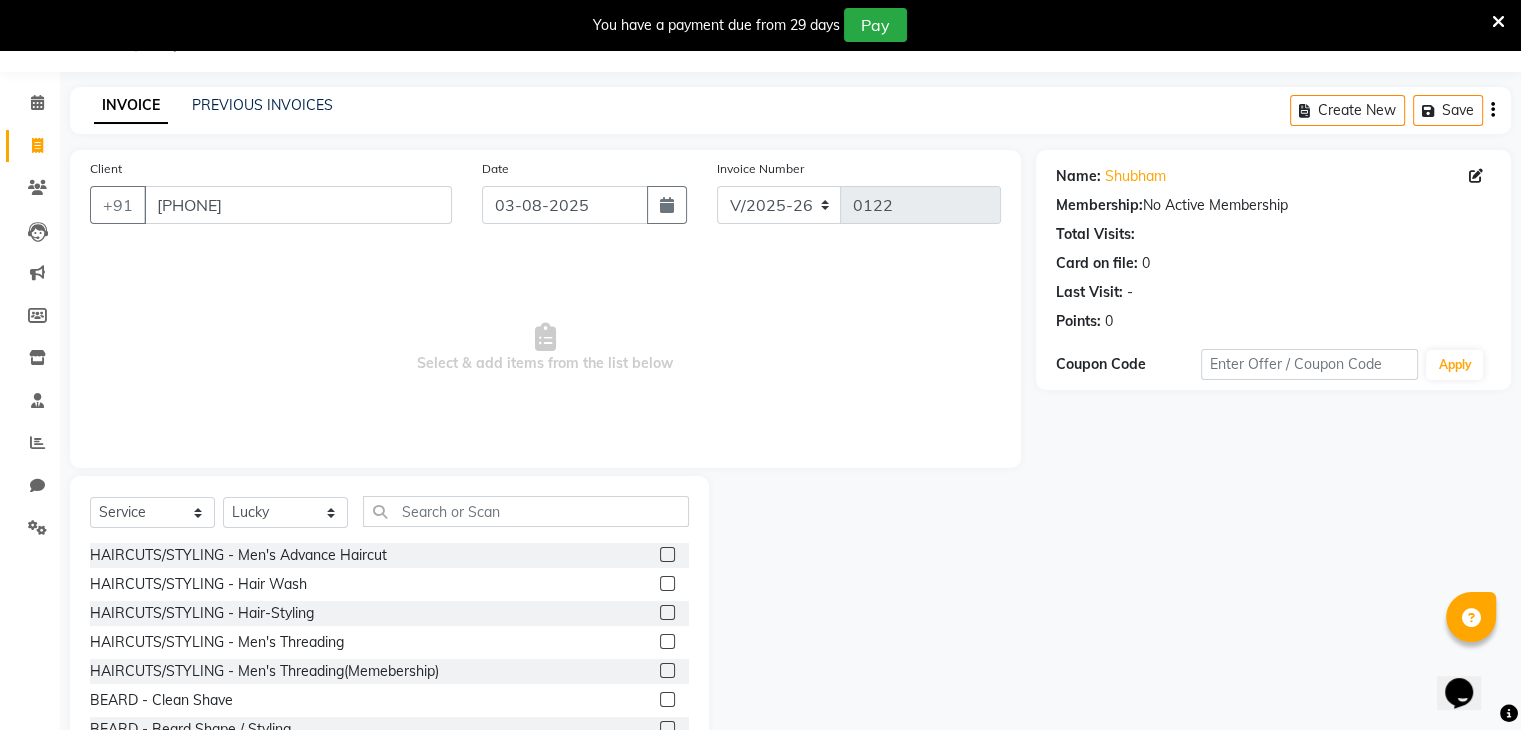 click 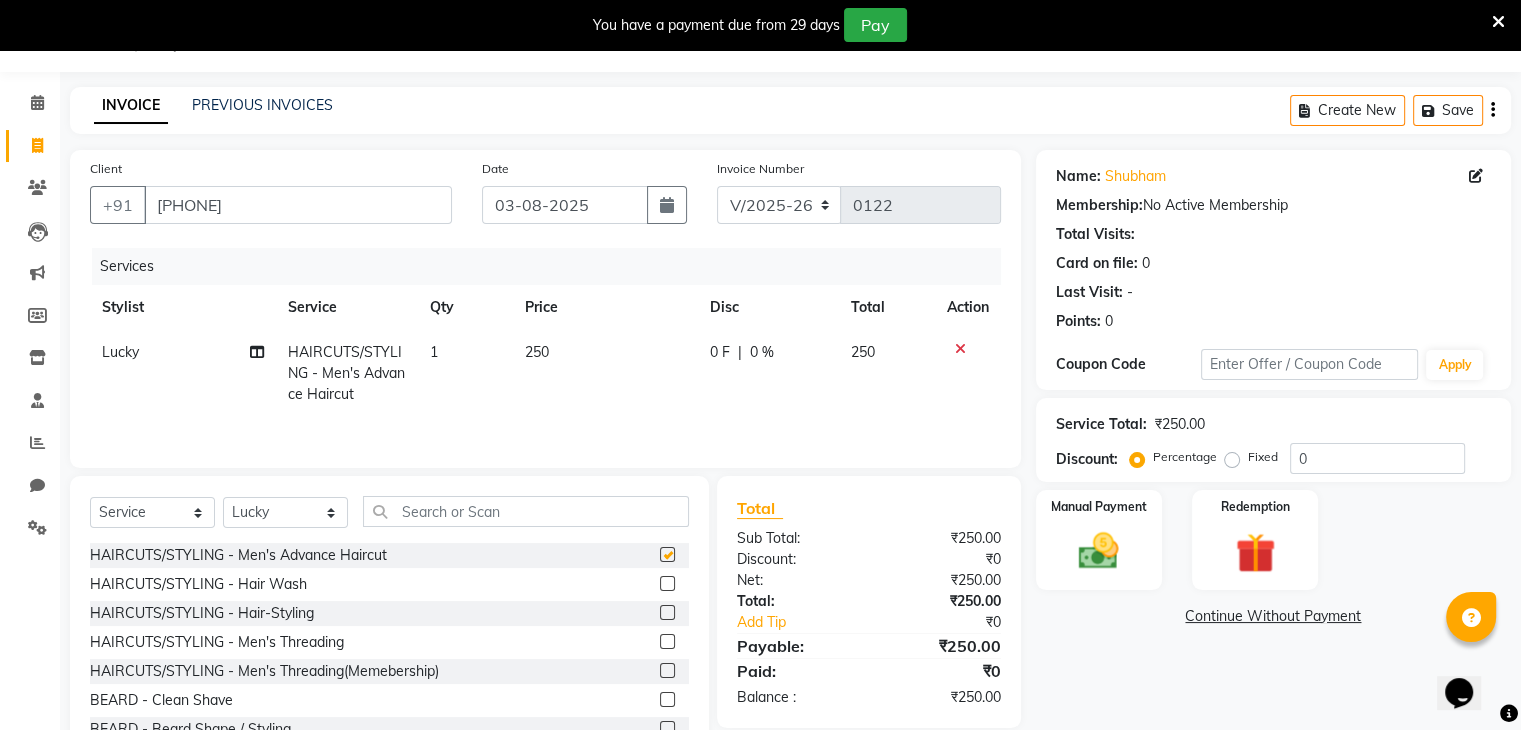 checkbox on "false" 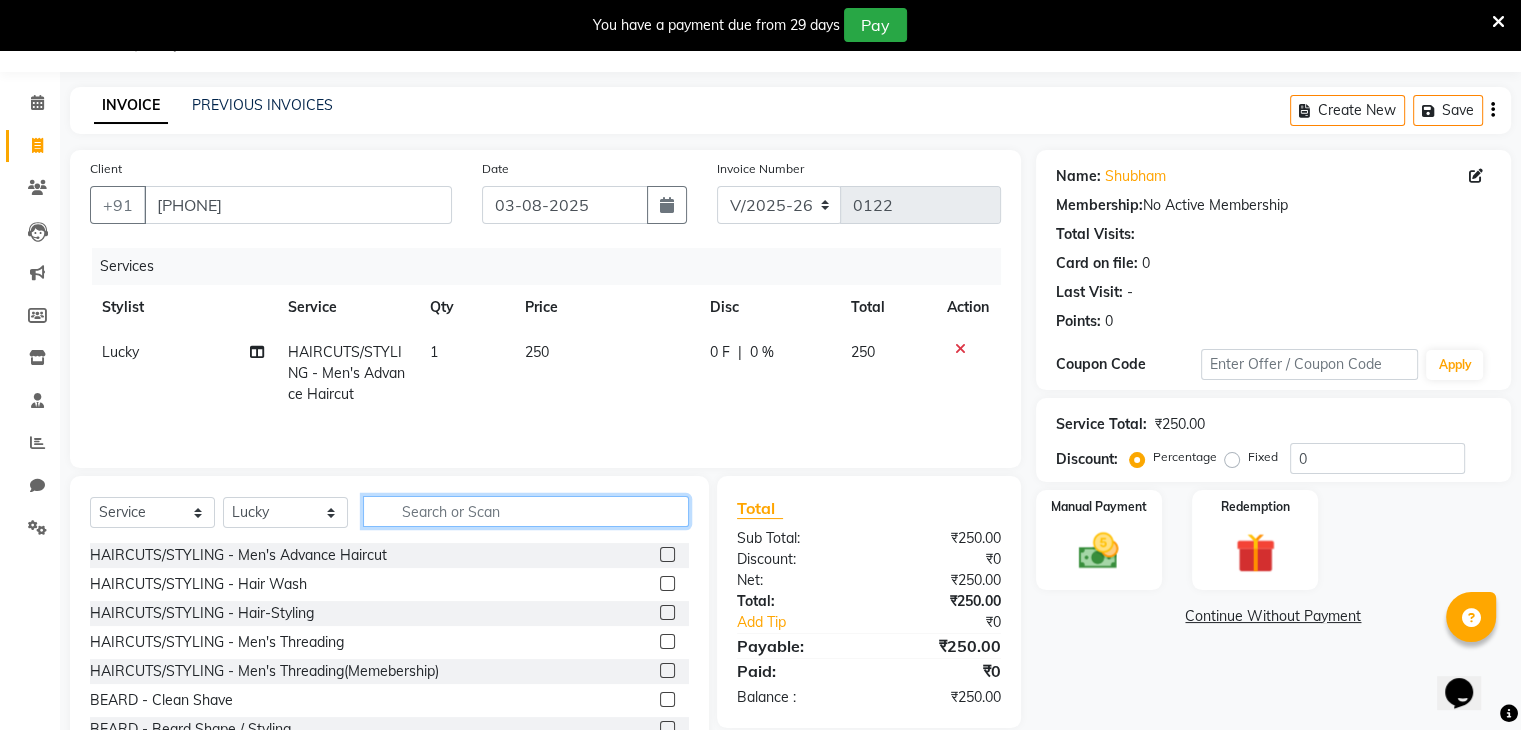 click 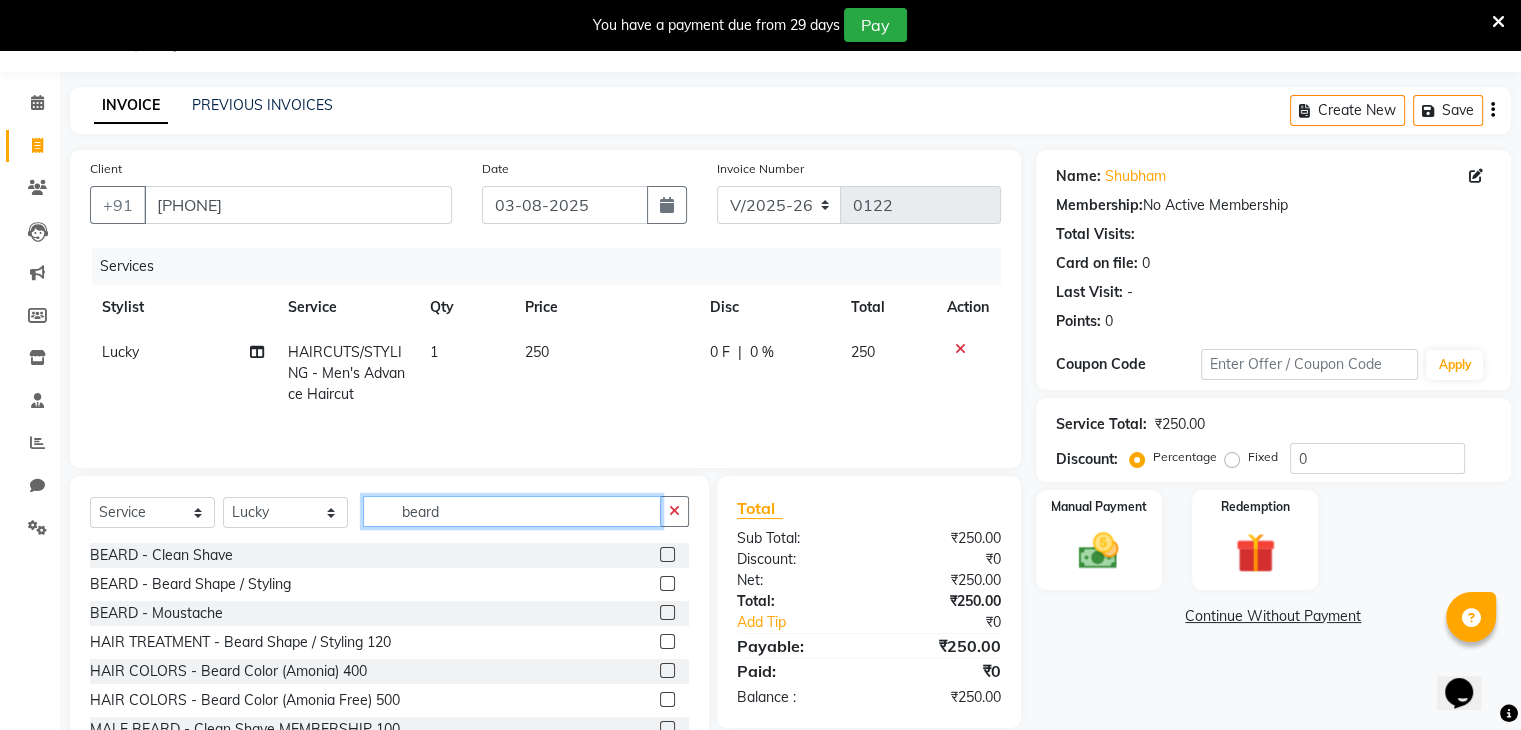 type on "beard" 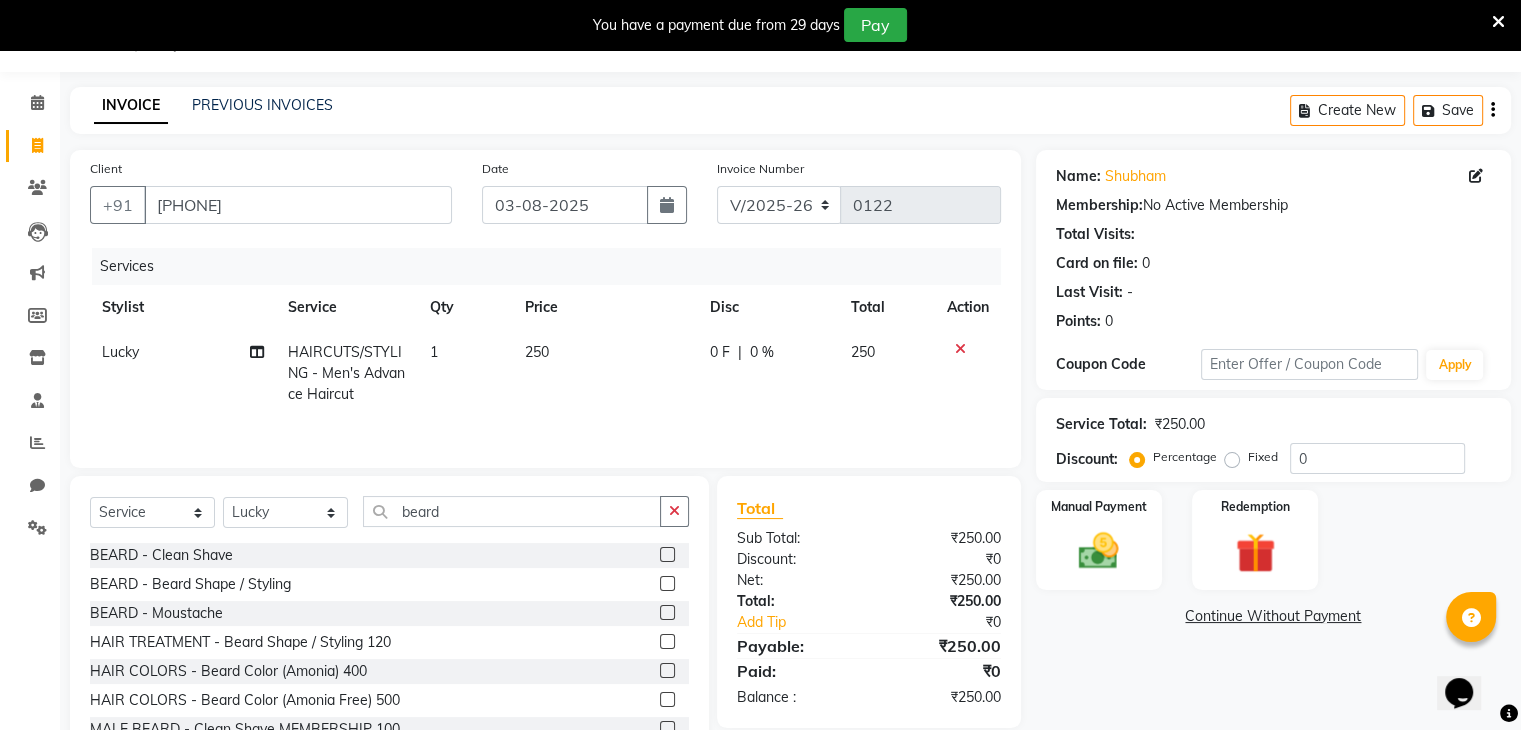 click 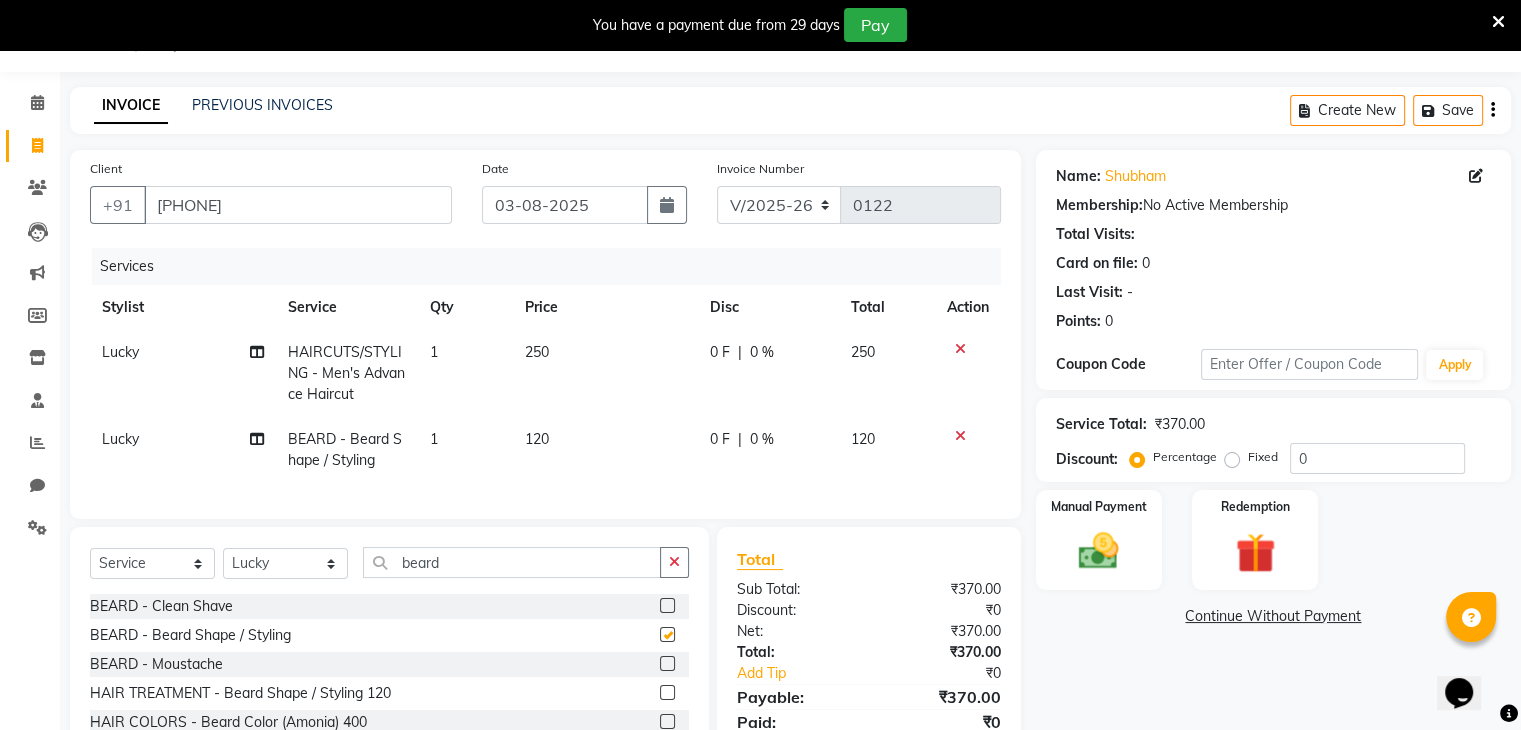 checkbox on "false" 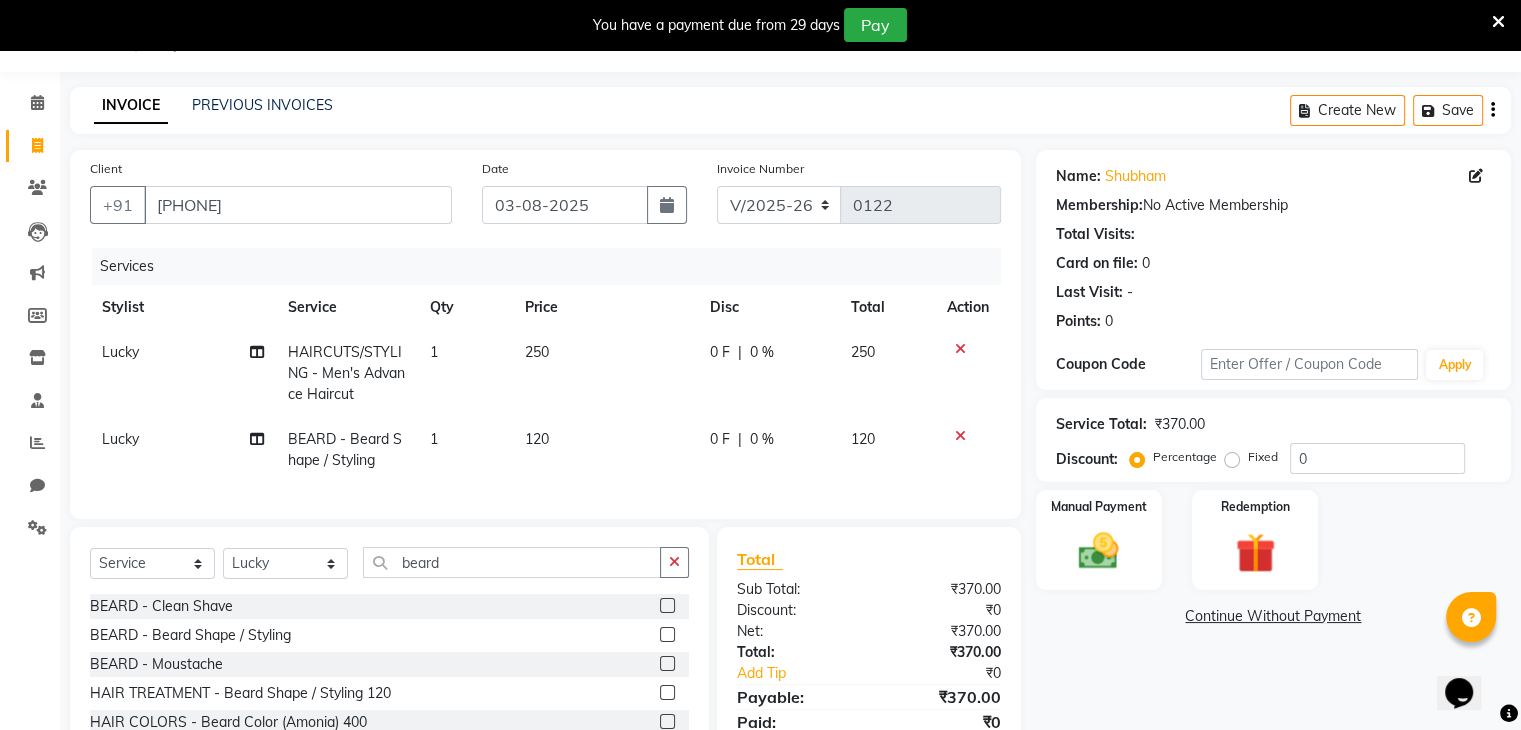 click on "0 F" 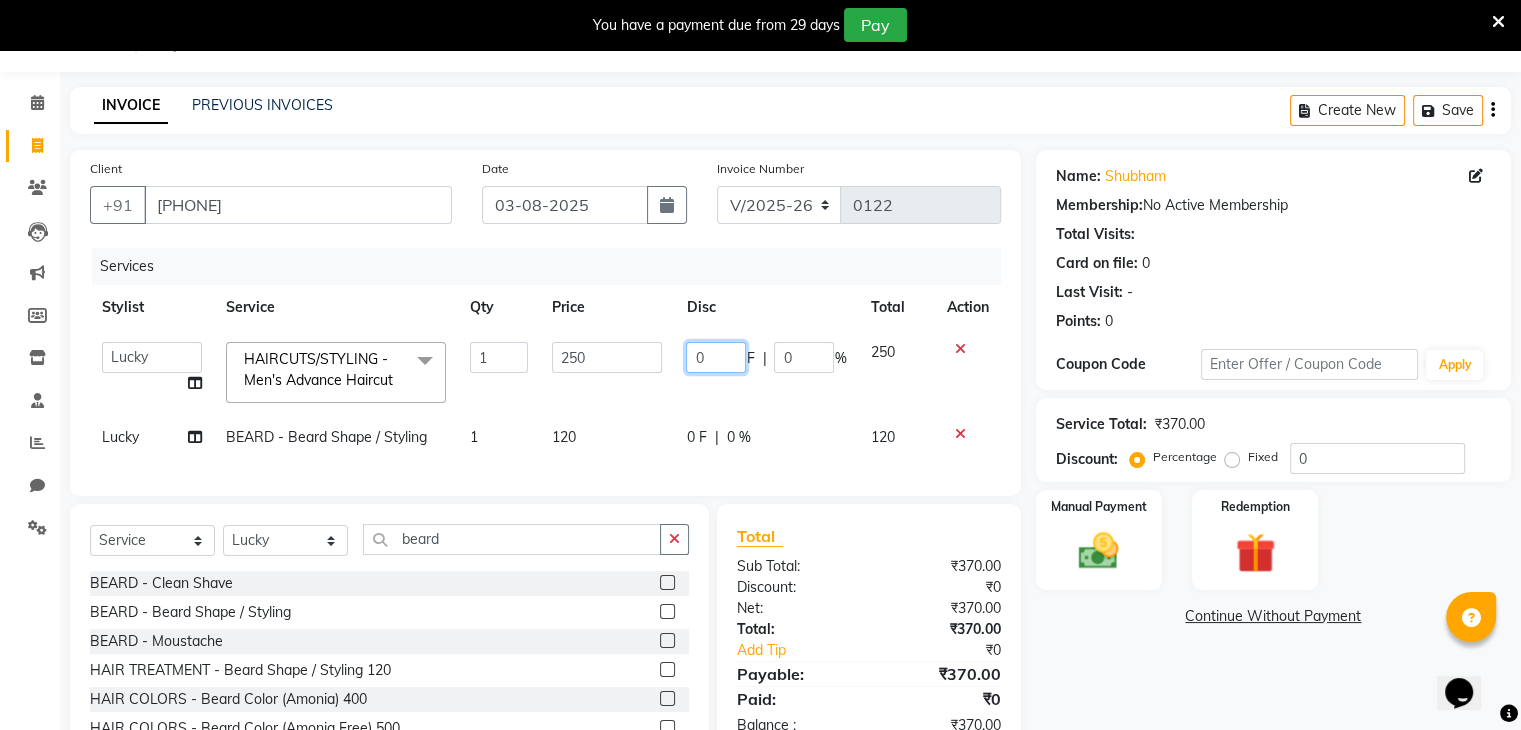 click on "0" 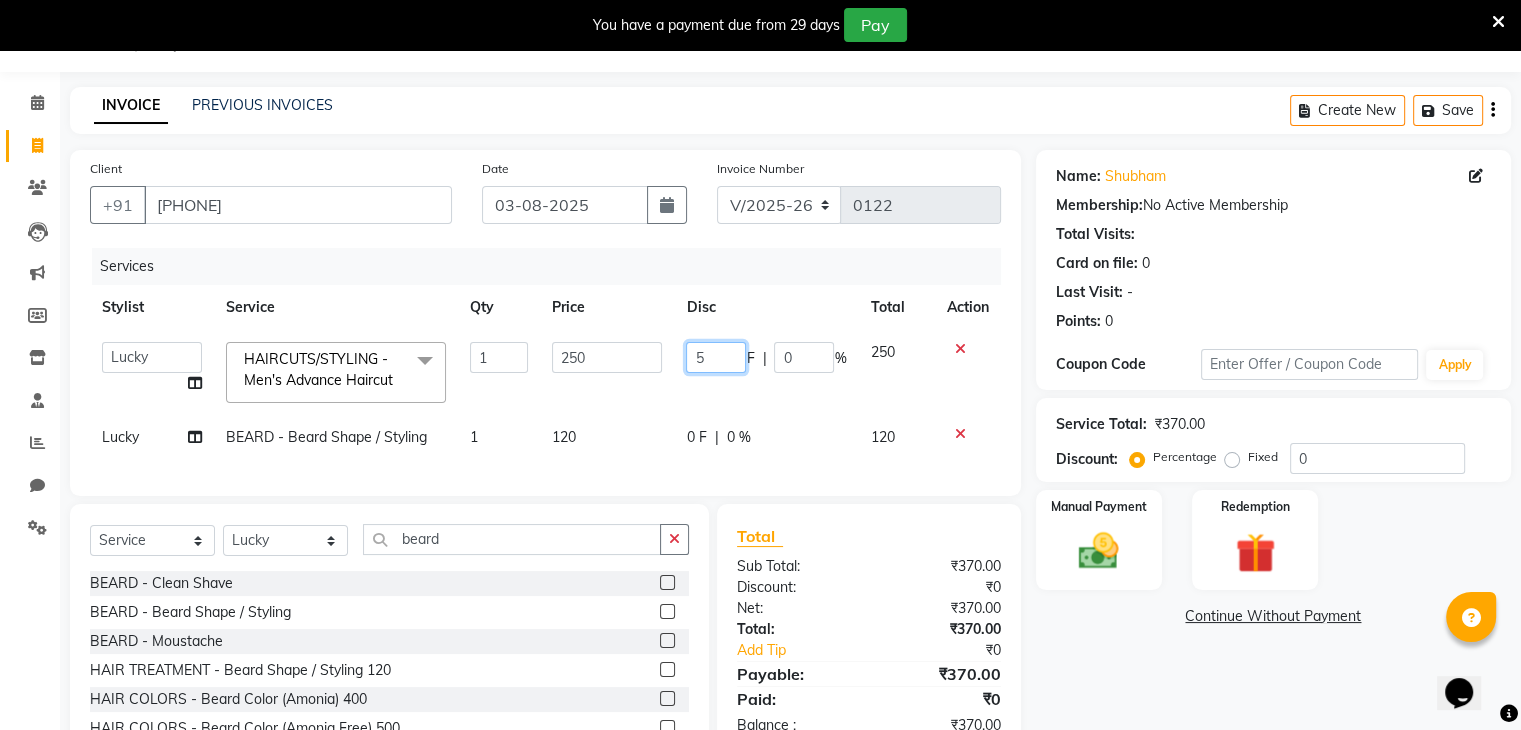 type on "50" 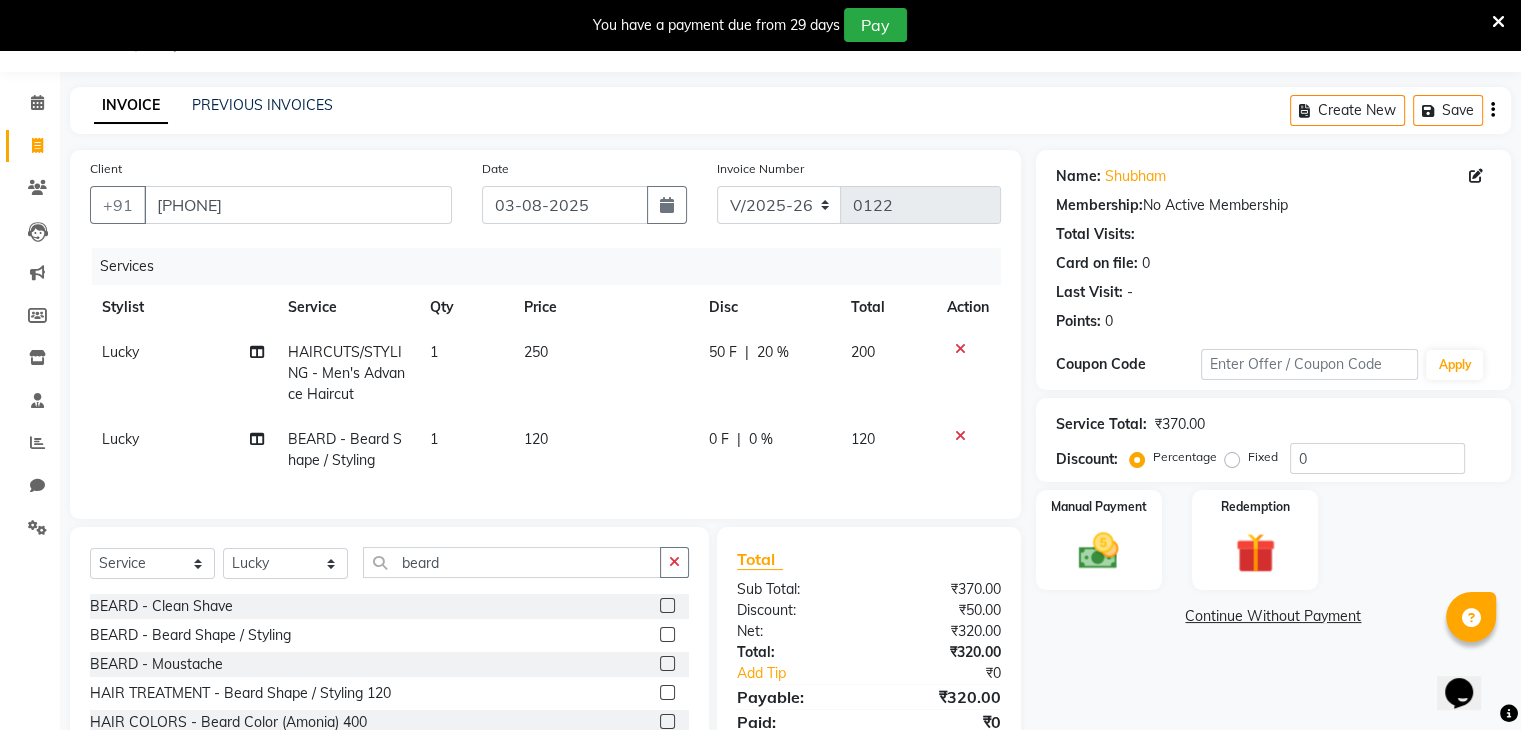 click on "Lucky BEARD - Beard Shape / Styling 1 120 0 F | 0 % 120" 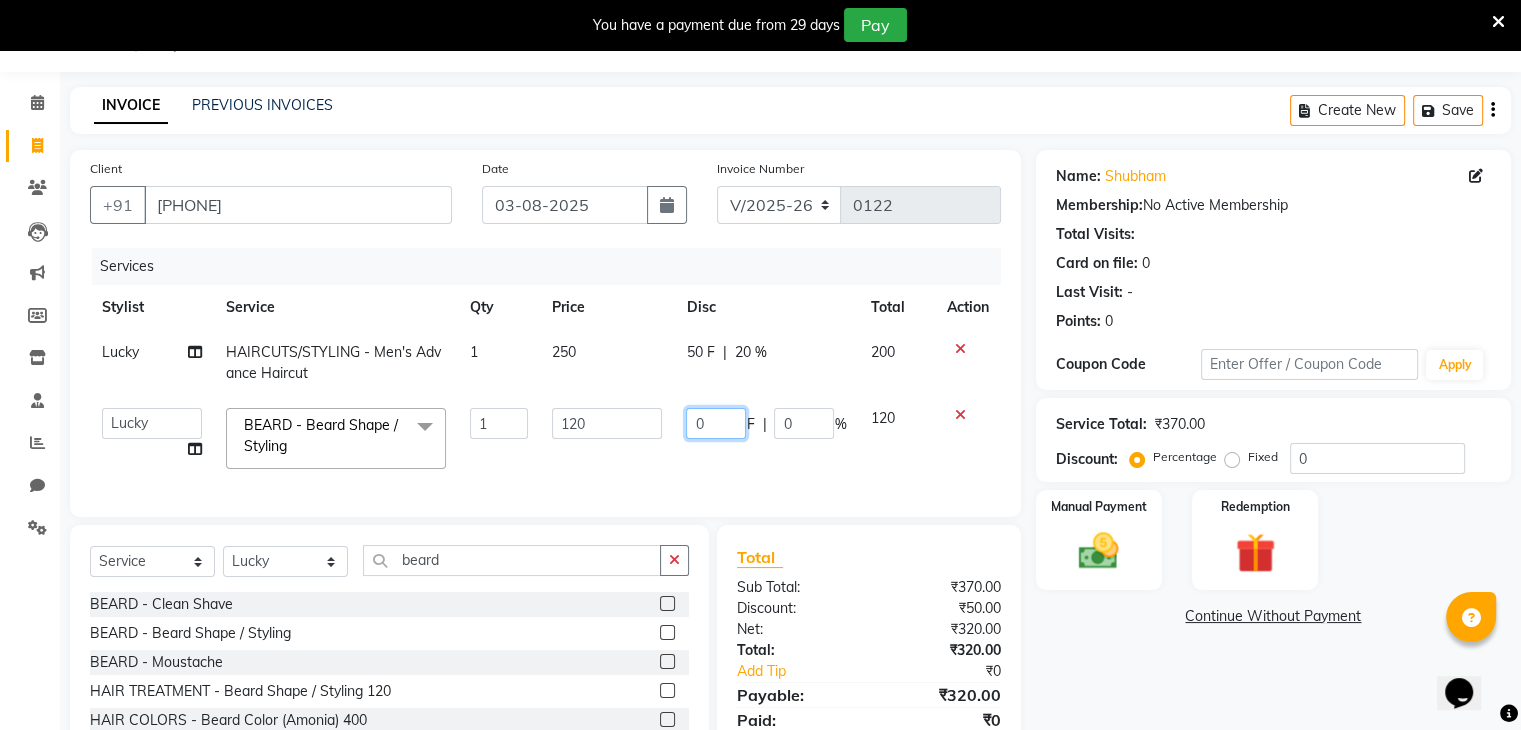 click on "0" 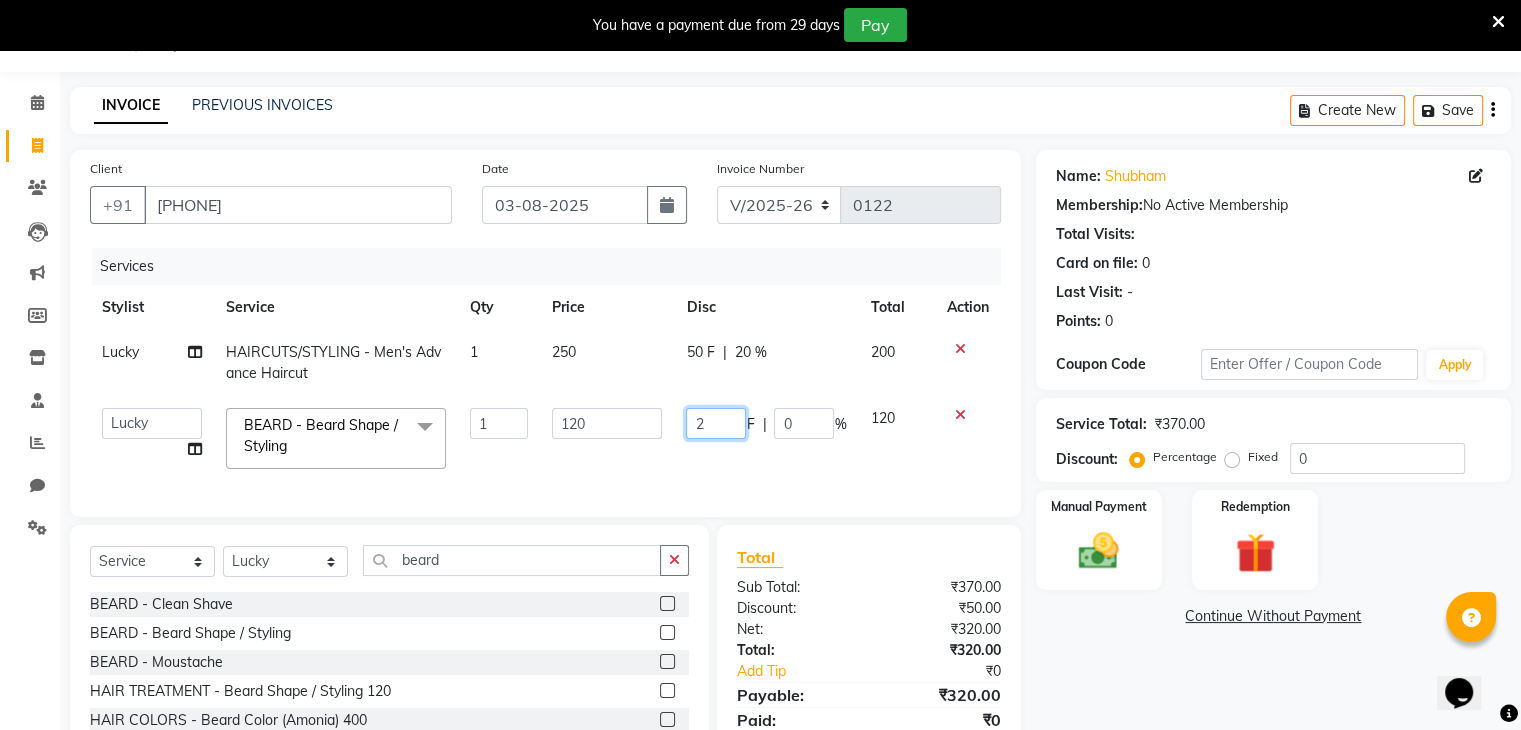 type on "20" 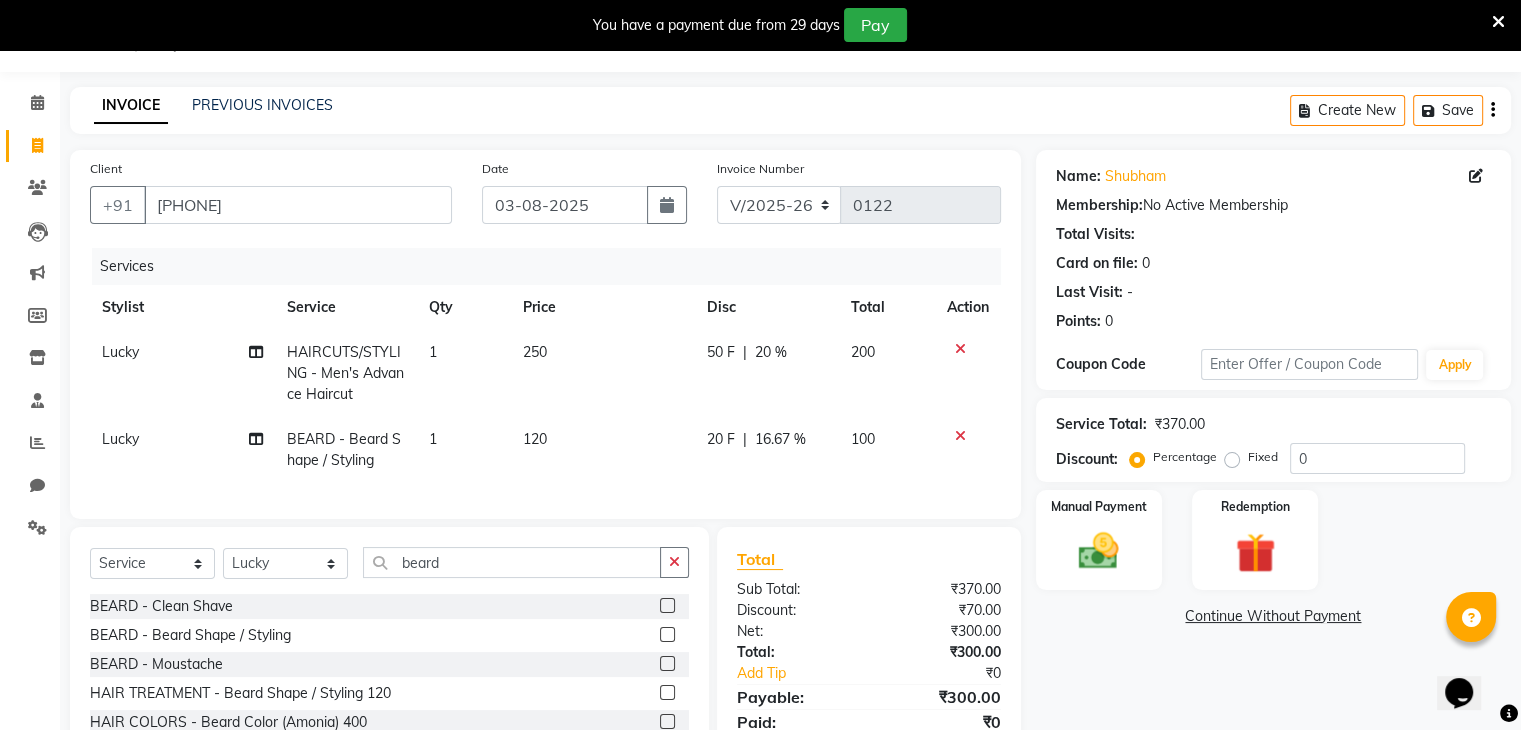 click on "20 F | 16.67 %" 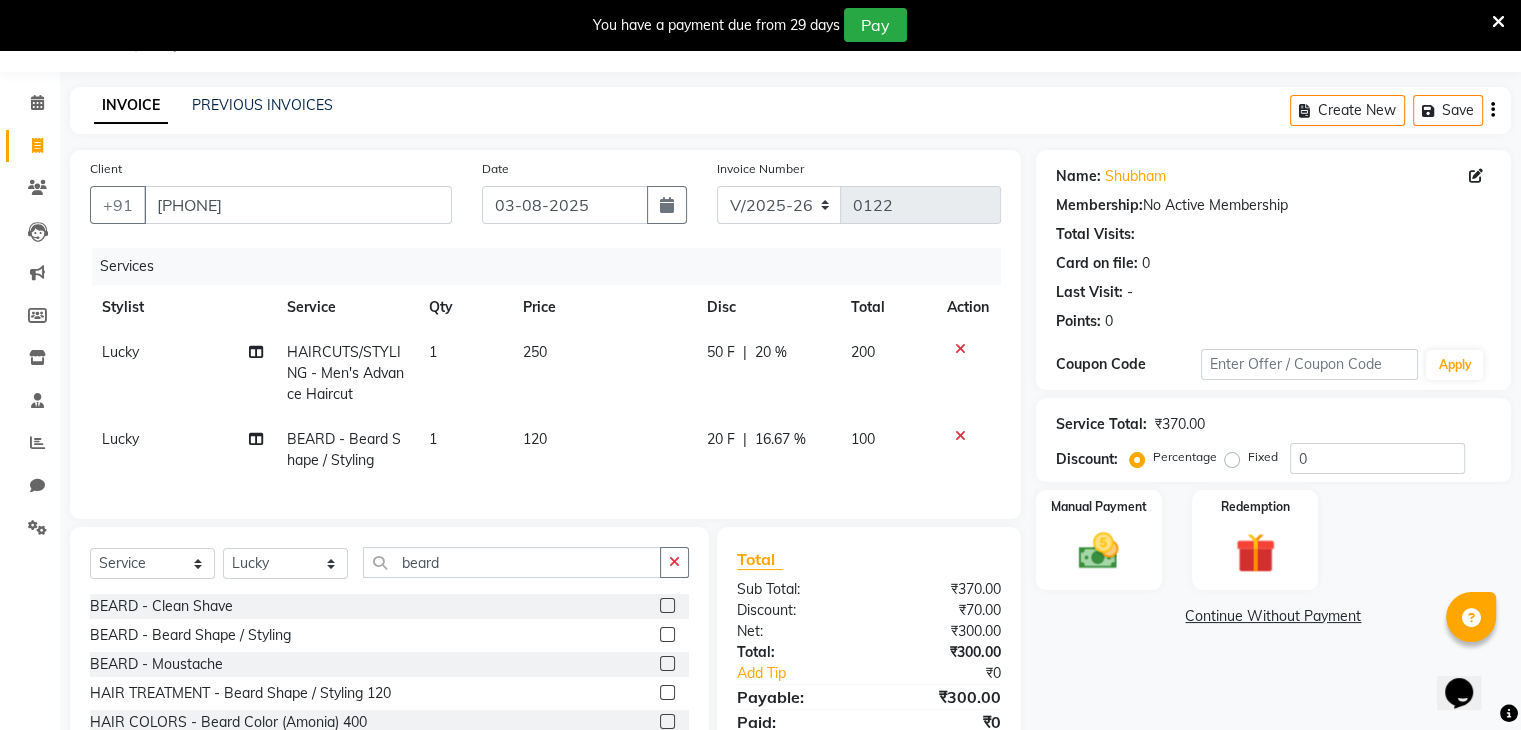select on "81970" 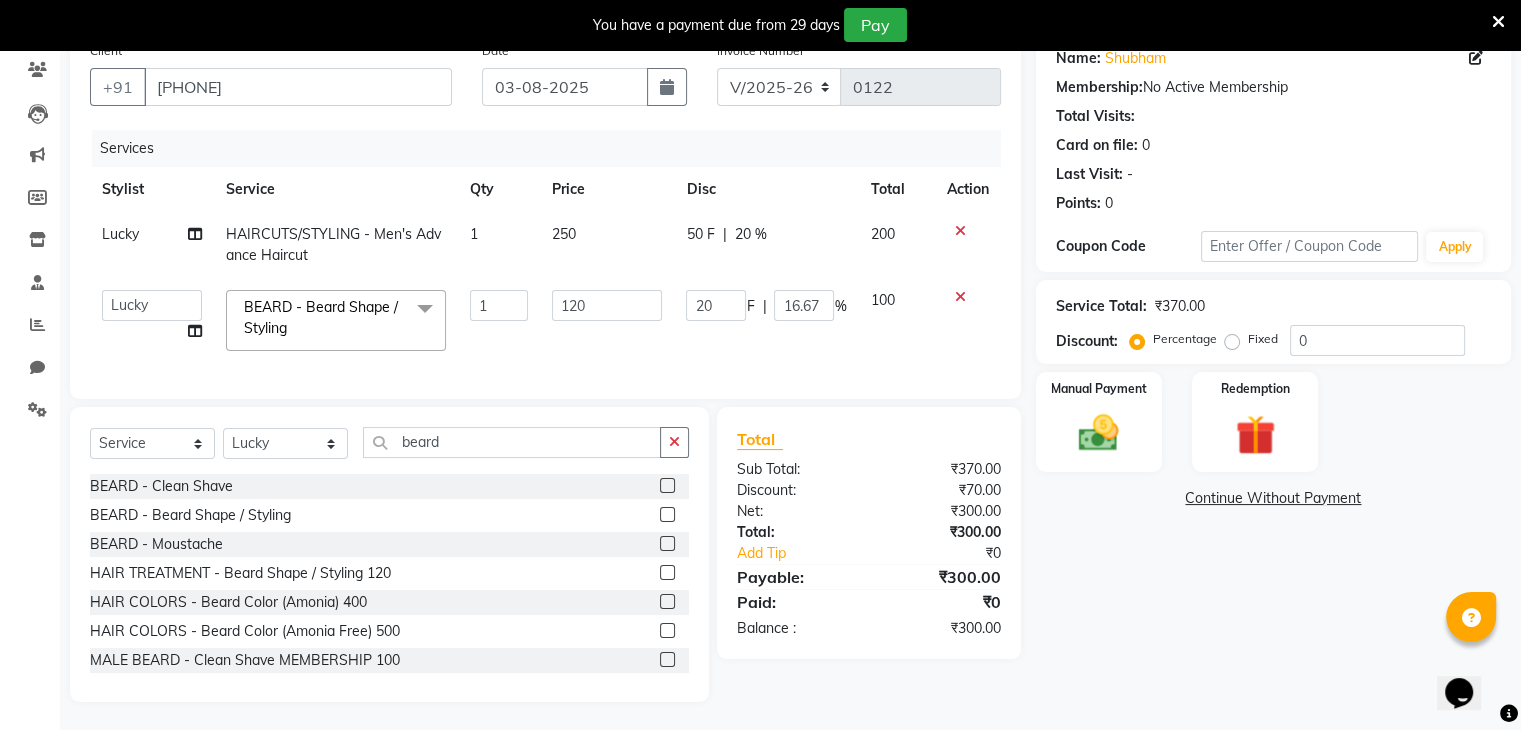 scroll, scrollTop: 169, scrollLeft: 0, axis: vertical 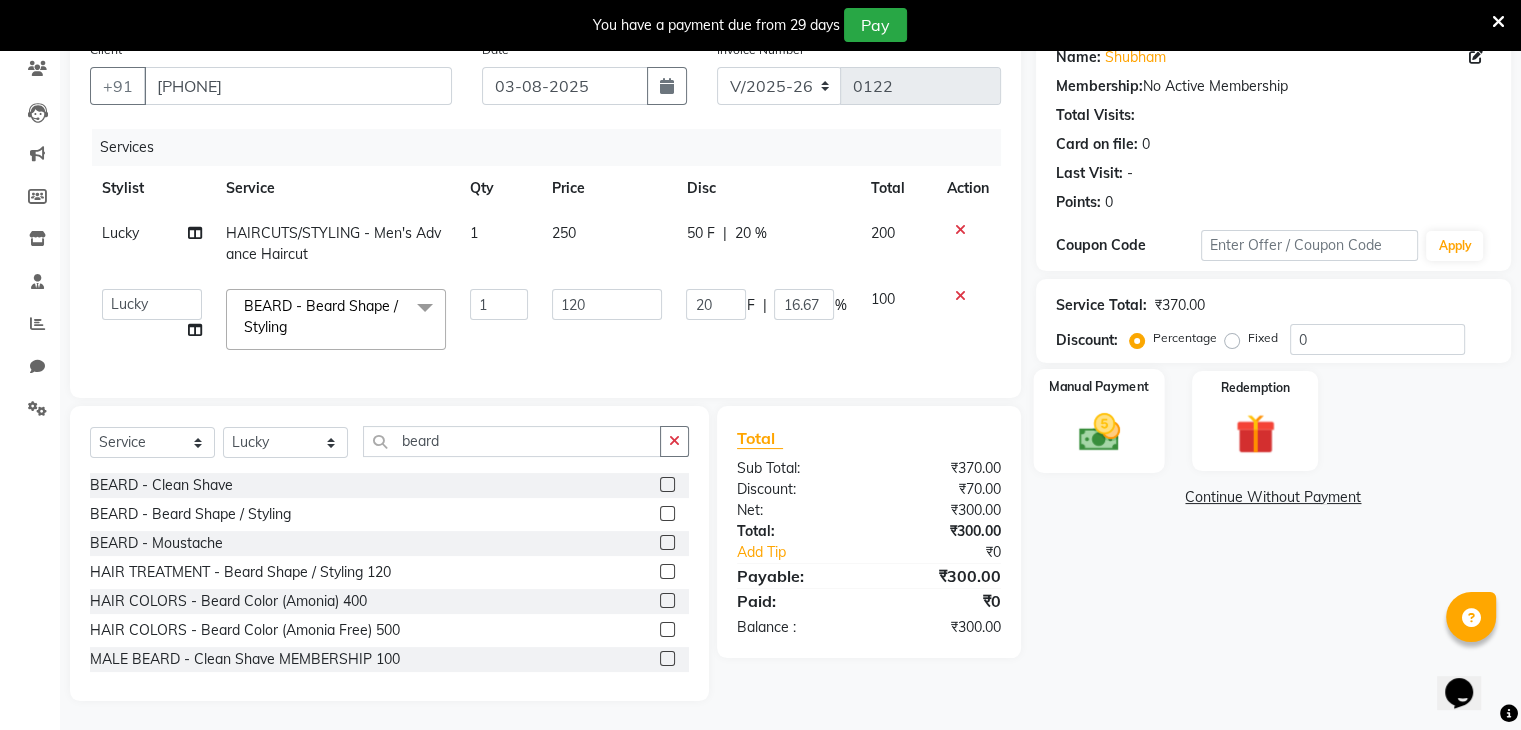 click on "Manual Payment" 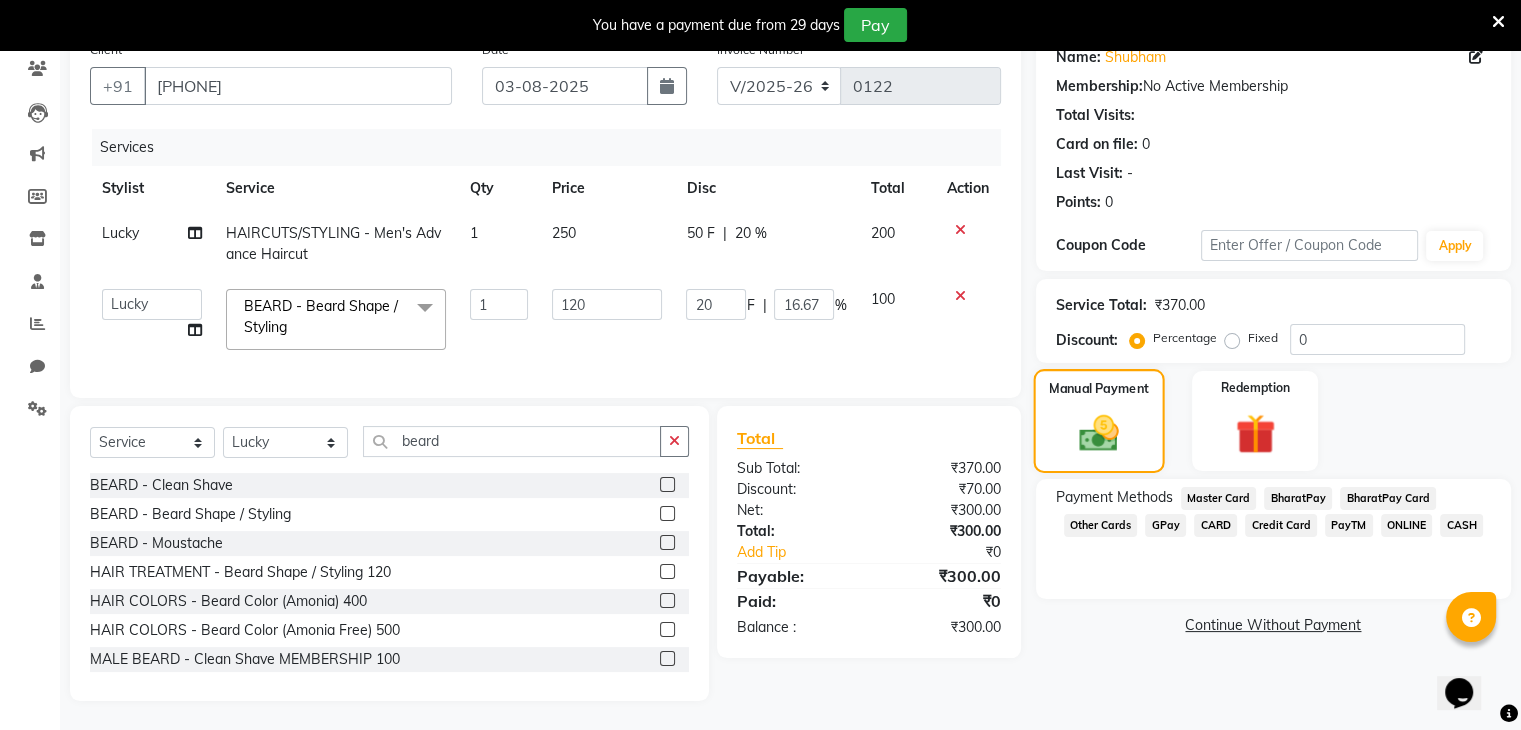 scroll, scrollTop: 185, scrollLeft: 0, axis: vertical 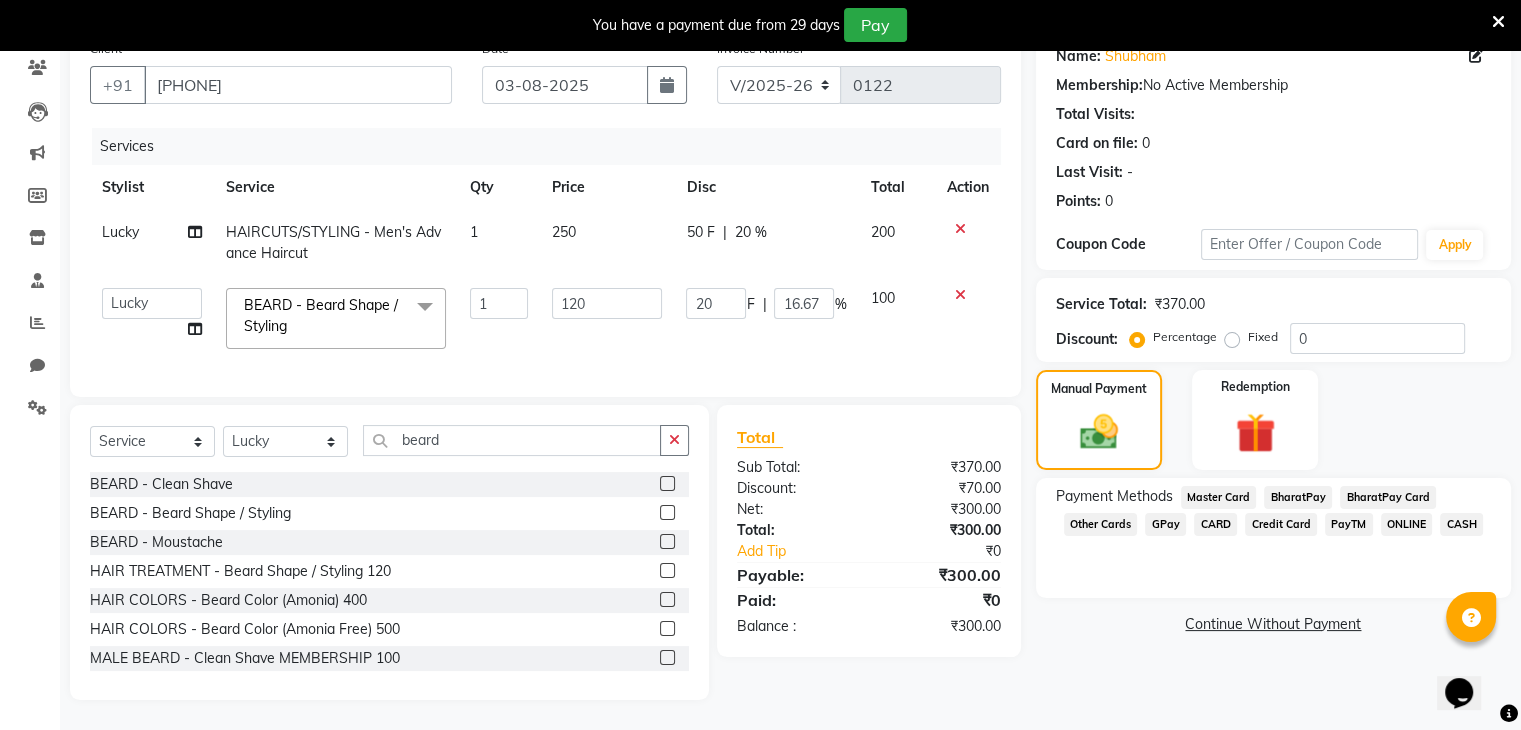 click on "ONLINE" 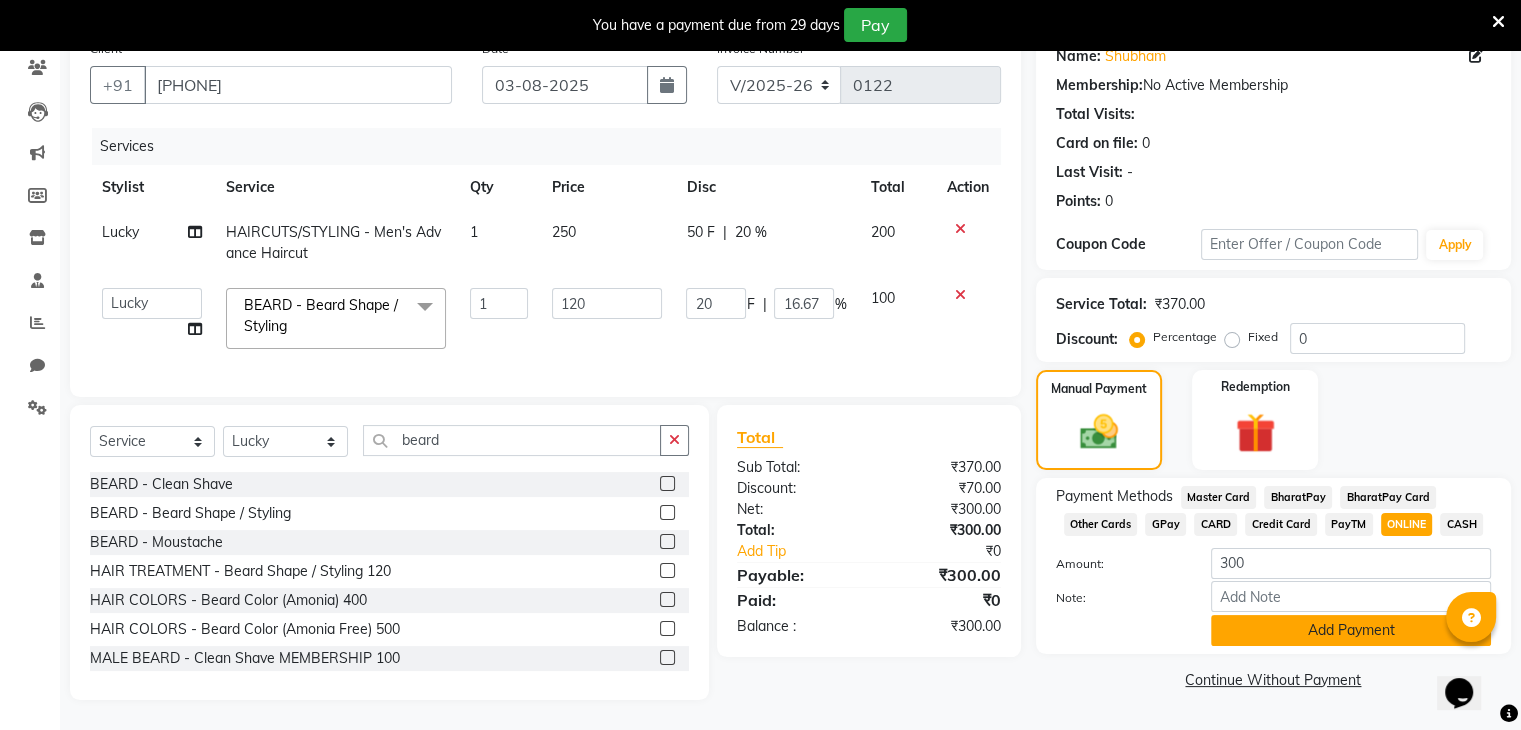 click on "Add Payment" 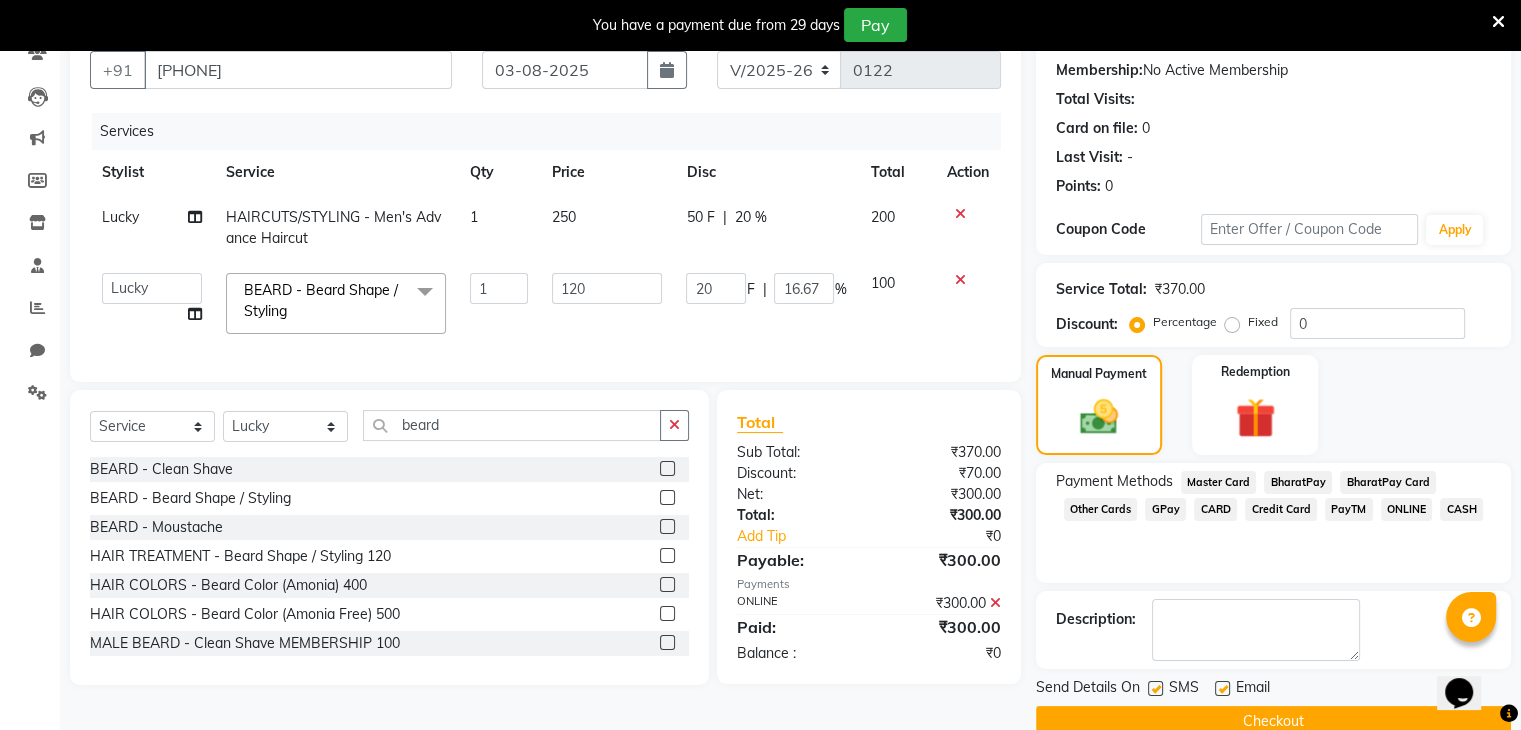 scroll, scrollTop: 220, scrollLeft: 0, axis: vertical 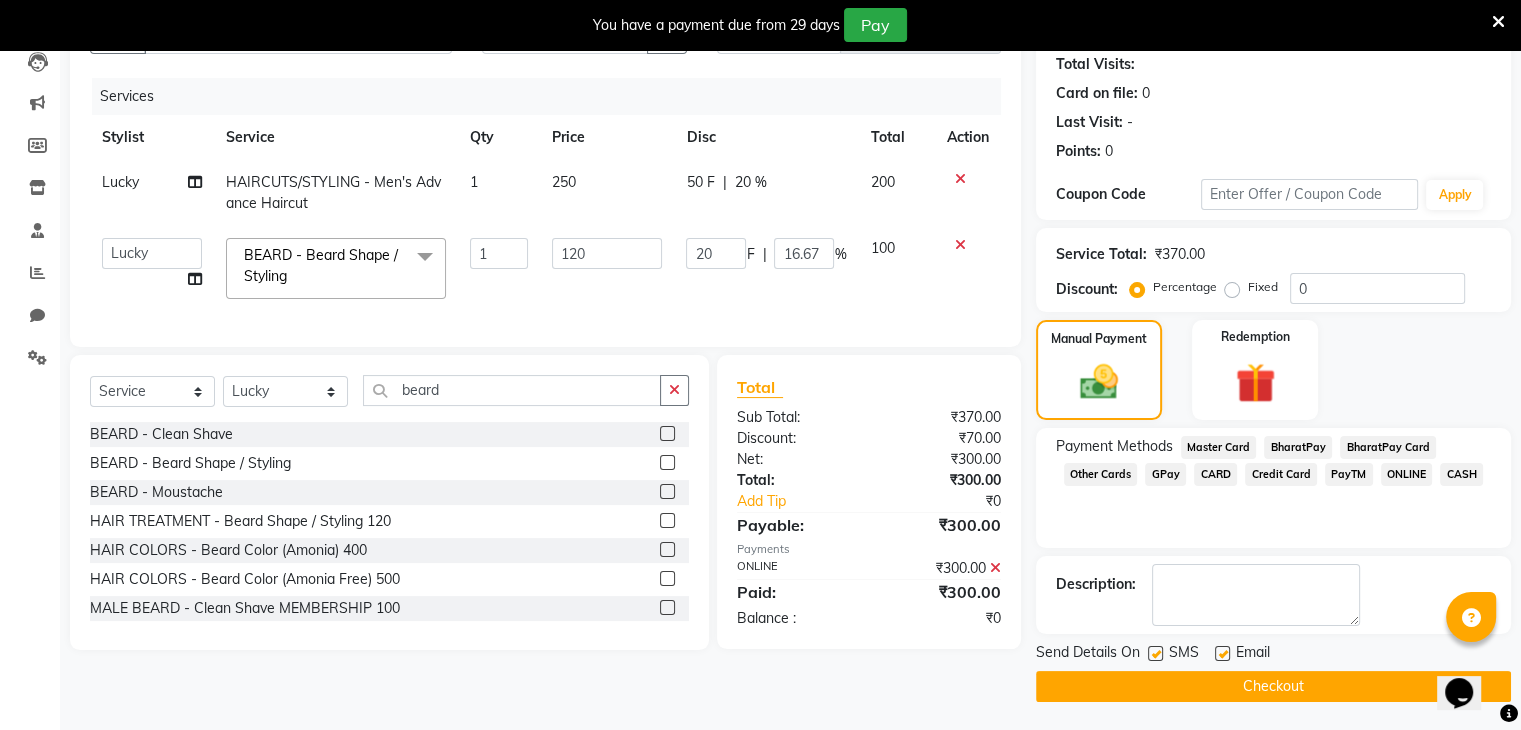 click on "Checkout" 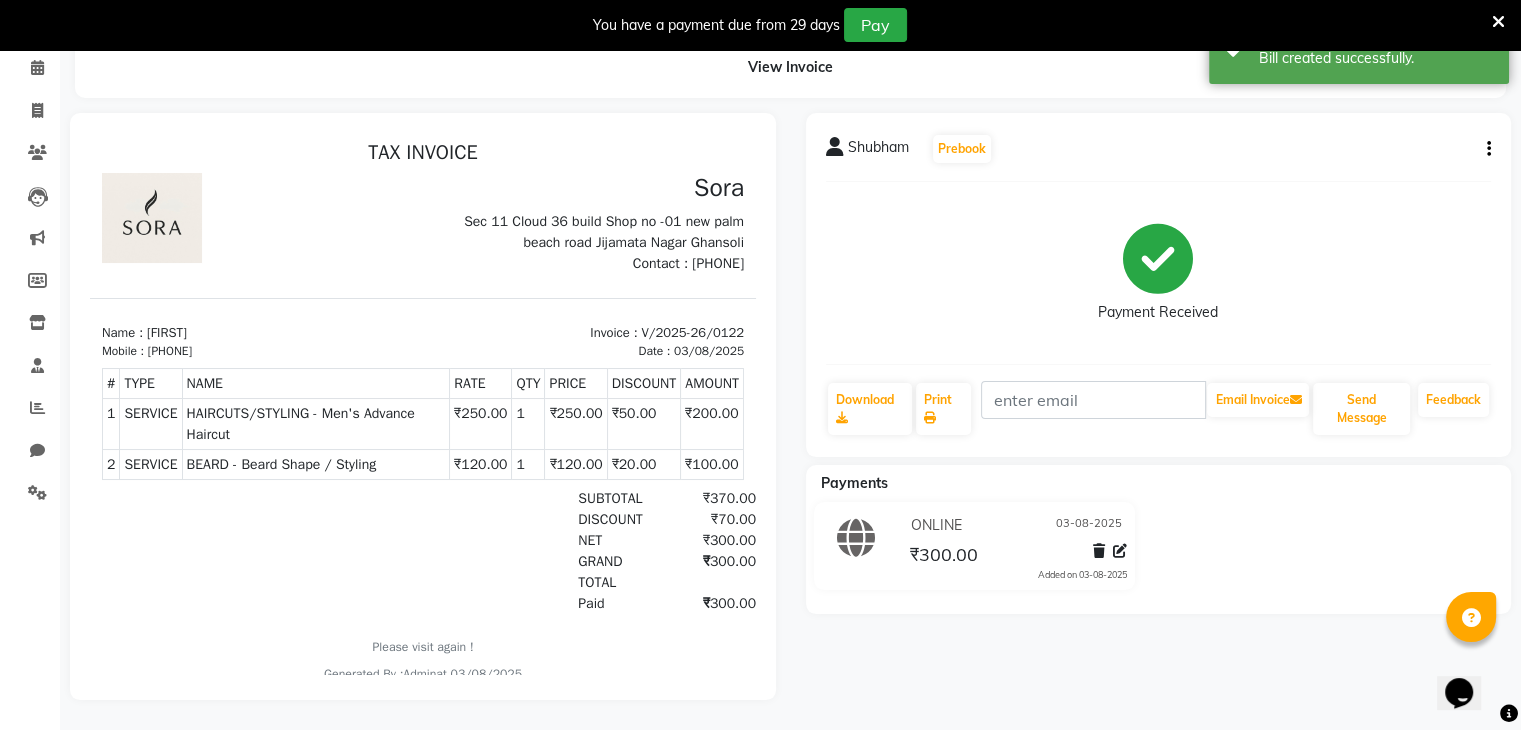 scroll, scrollTop: 0, scrollLeft: 0, axis: both 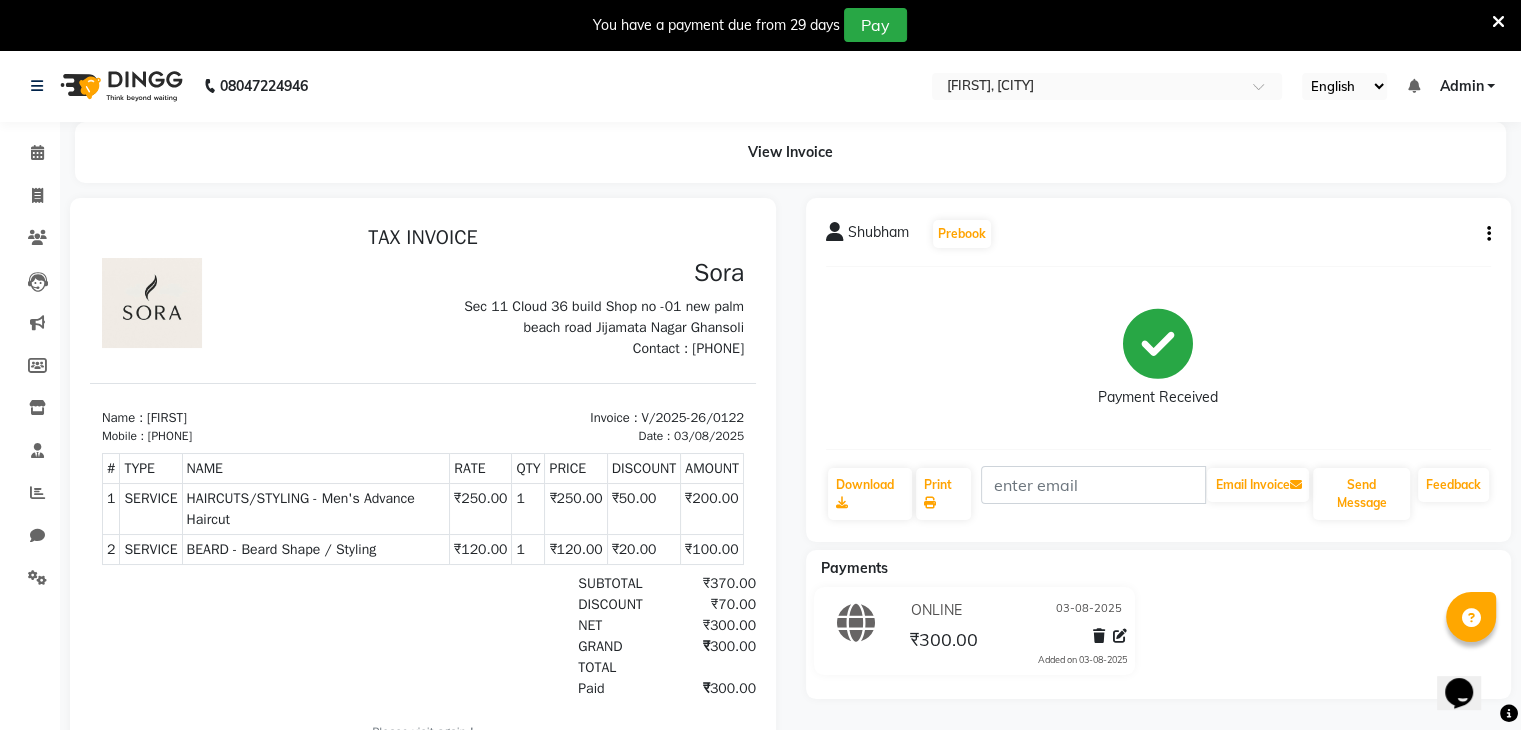 click at bounding box center [256, 308] 